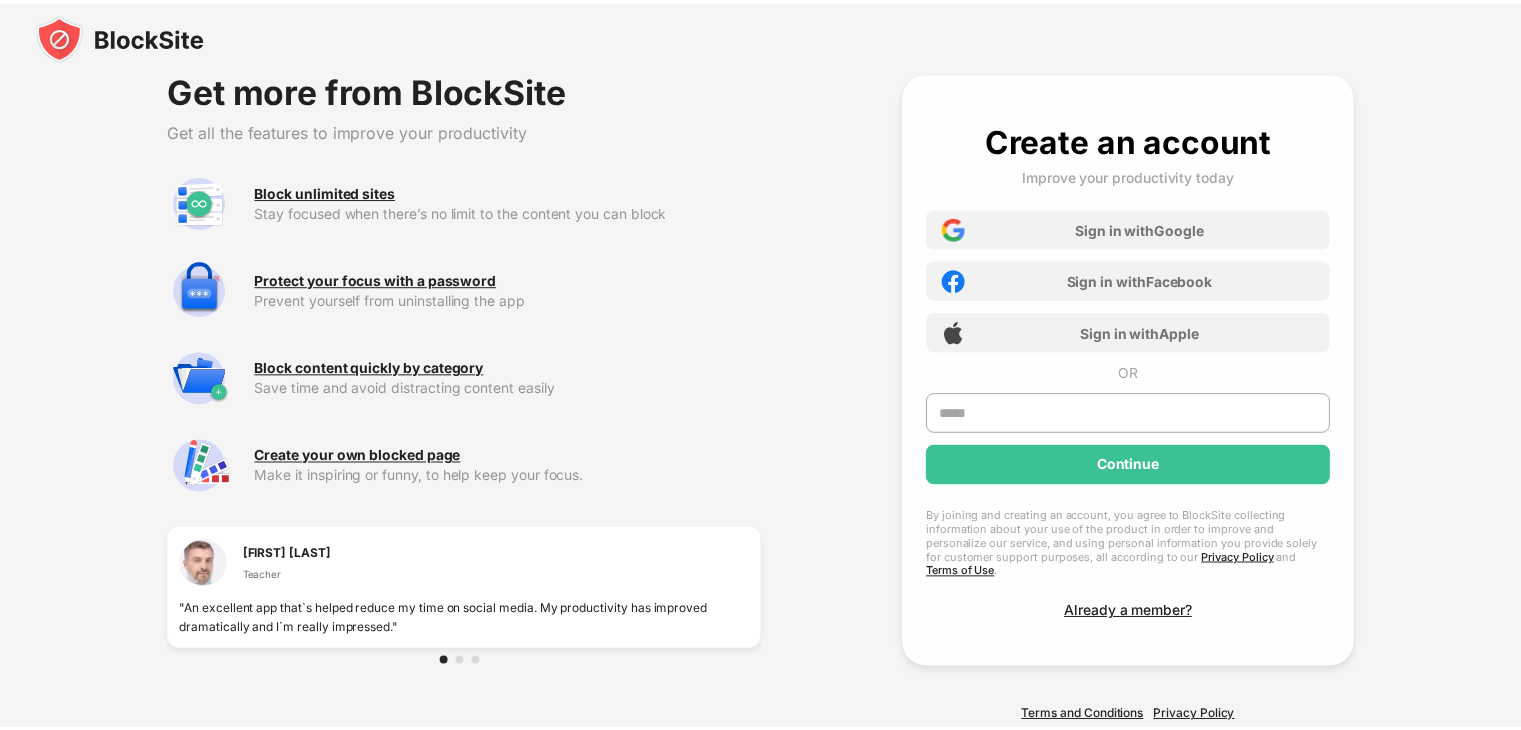 scroll, scrollTop: 0, scrollLeft: 0, axis: both 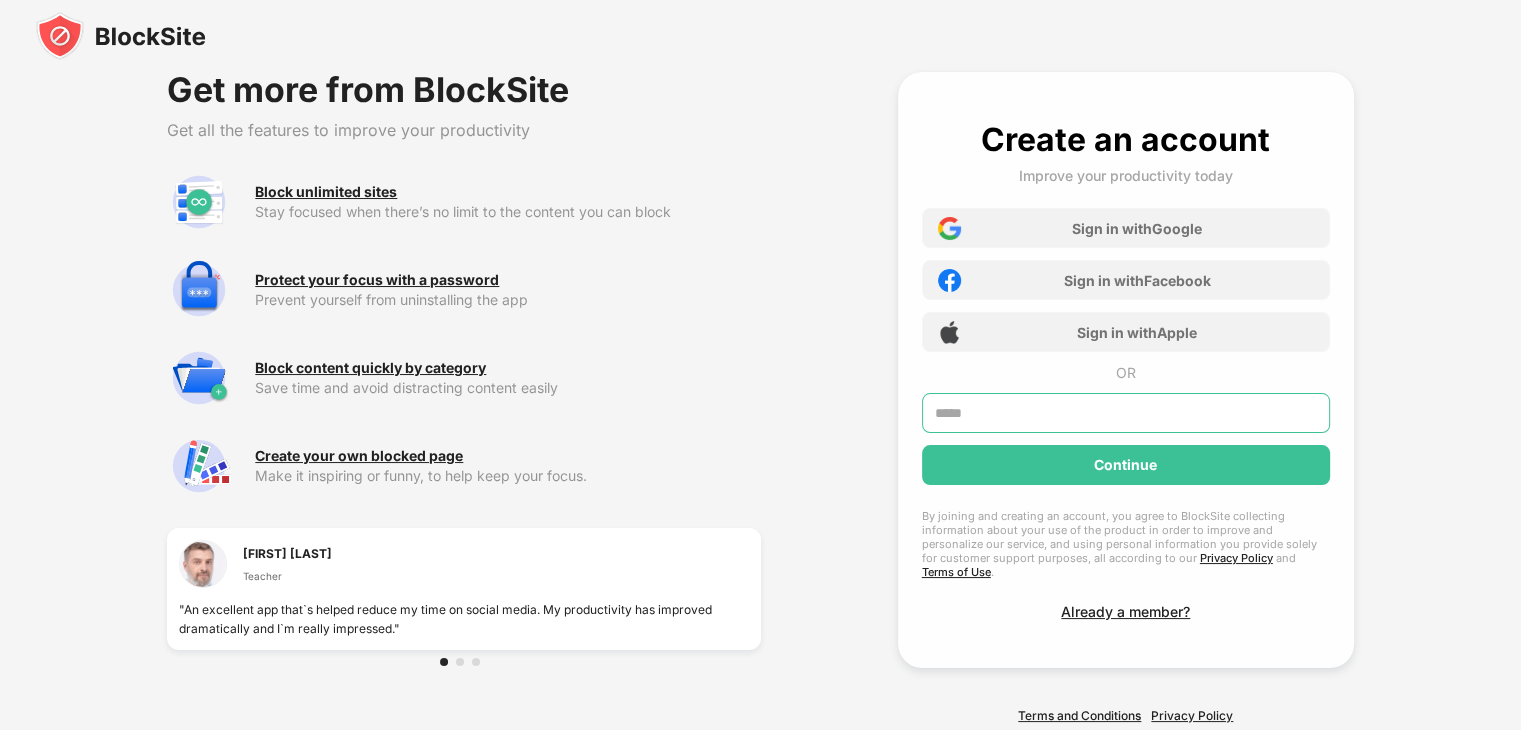 drag, startPoint x: 1052, startPoint y: 393, endPoint x: 1050, endPoint y: 417, distance: 24.083189 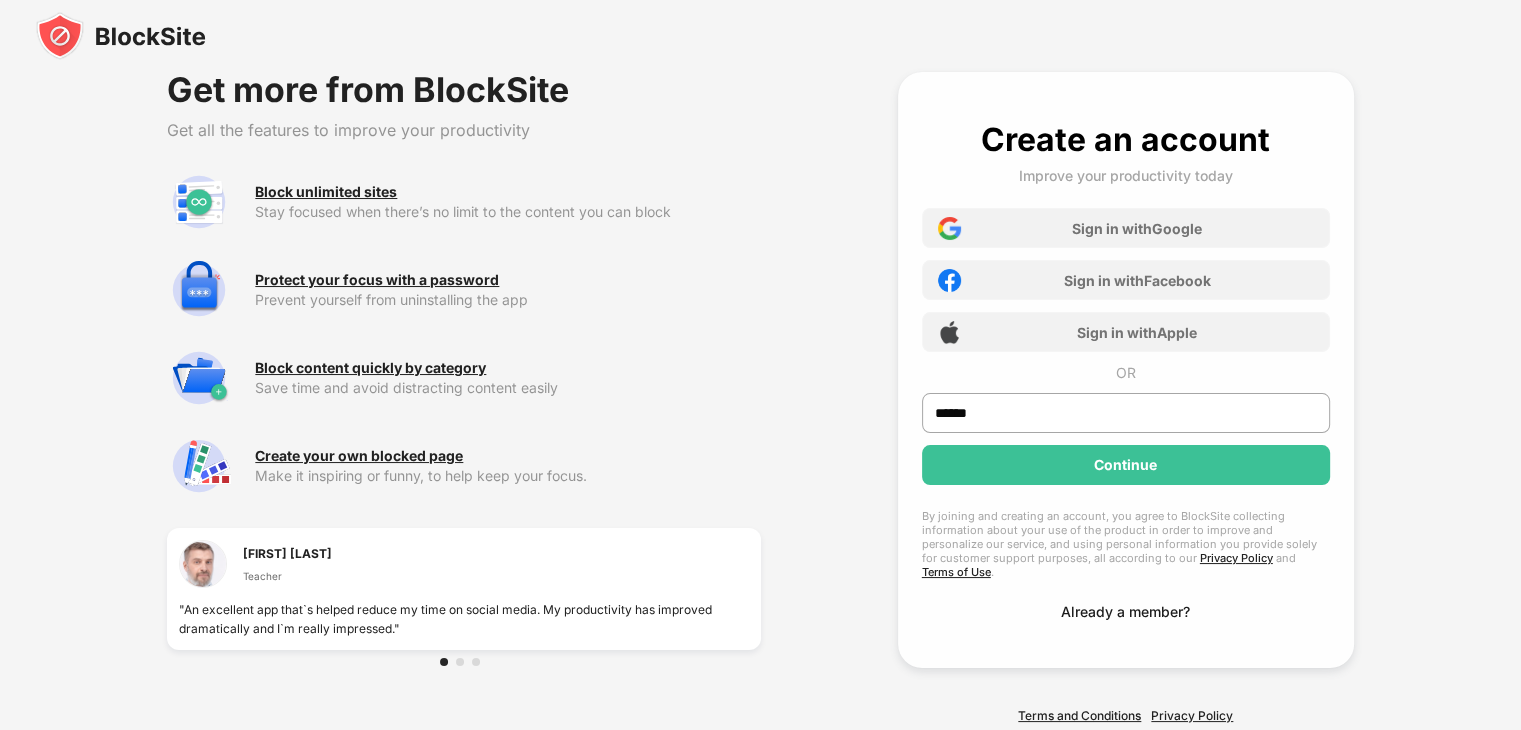 click on "Create an account Improve your productivity today Sign in with  Google Sign in with  Facebook Sign in with  Apple OR ****** Continue By joining and creating an account, you agree to BlockSite collecting information about your use of the product in order to improve and personalize our service, and using personal information you provide solely for customer support purposes, all according to our   Privacy Policy   and   Terms of Use . Already a member?" at bounding box center [1126, 370] 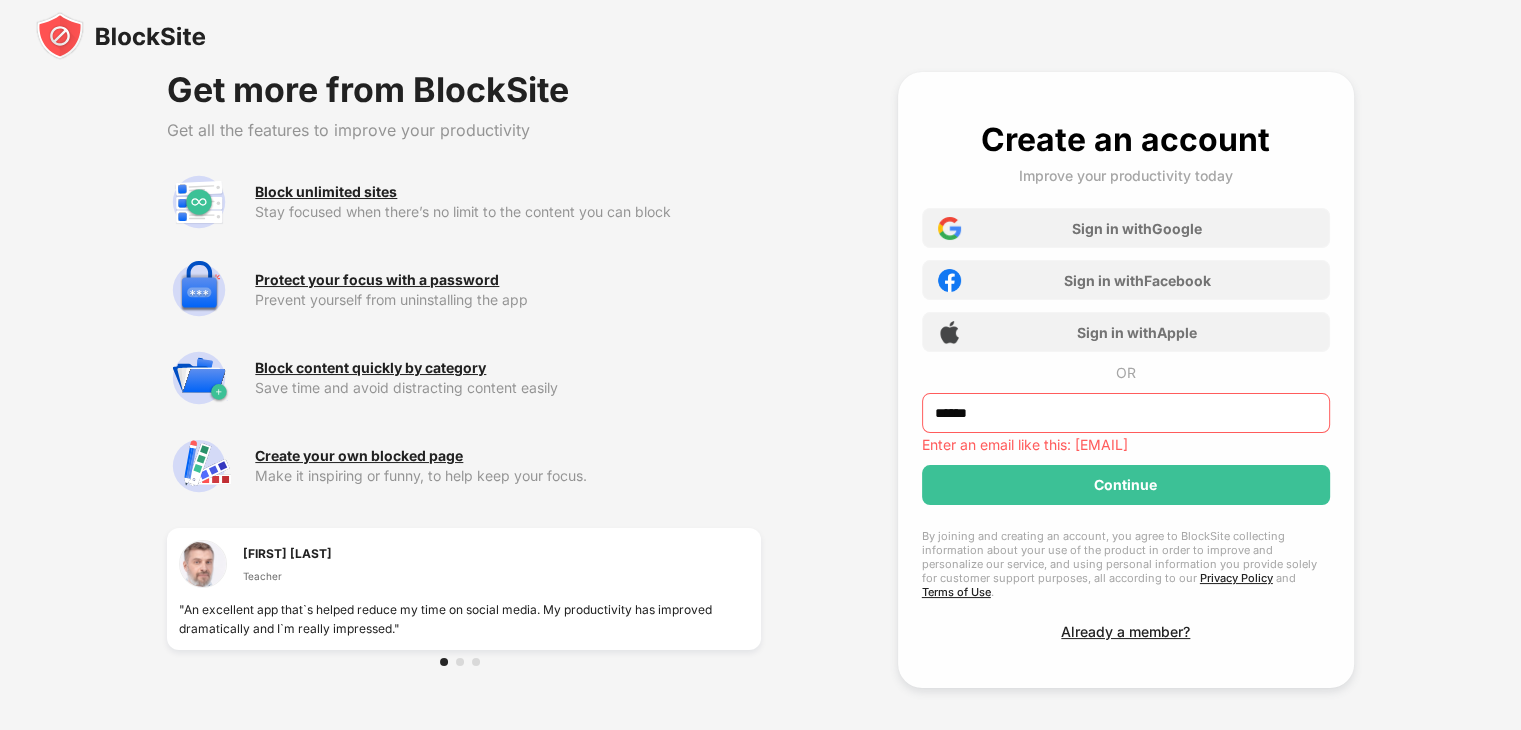click on "******" at bounding box center (1126, 413) 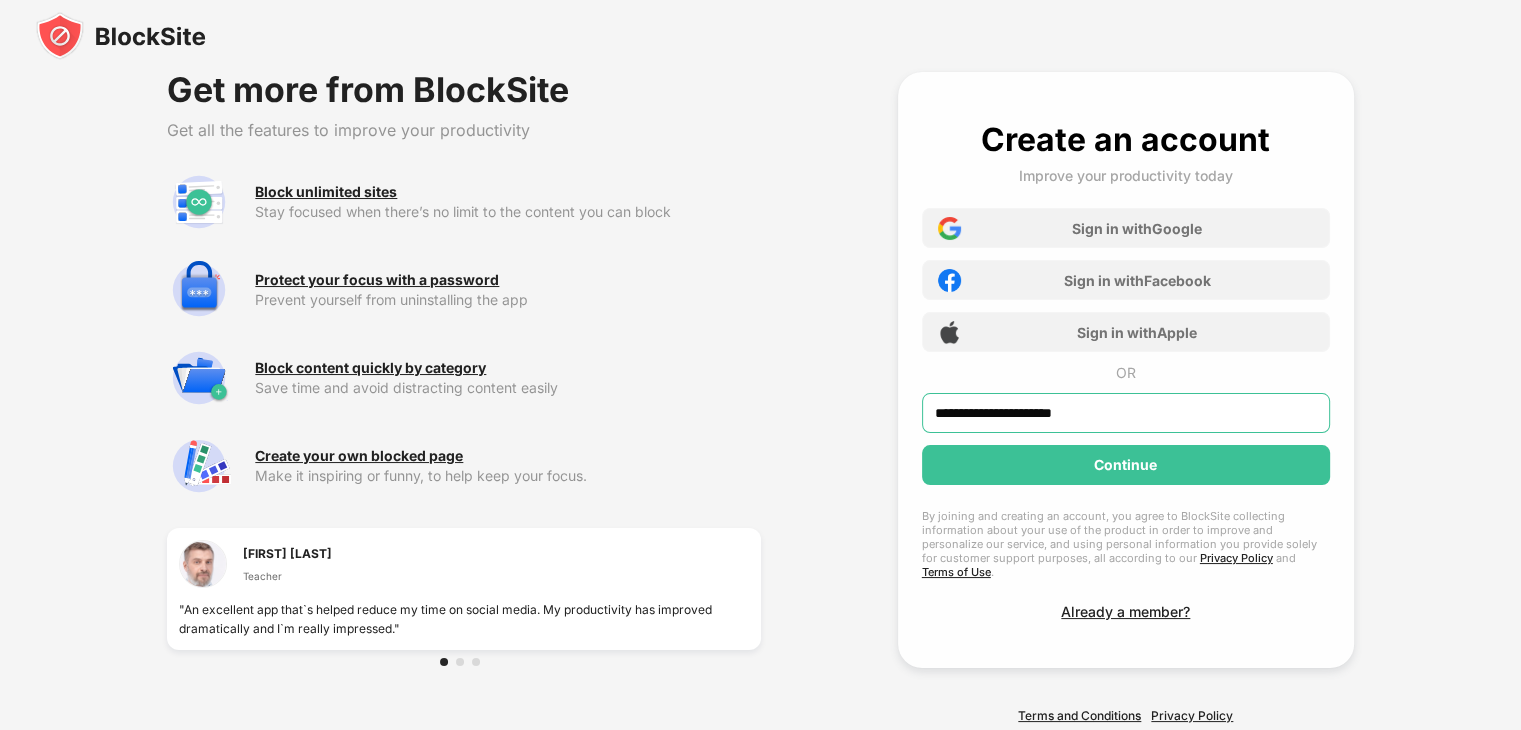 type on "**********" 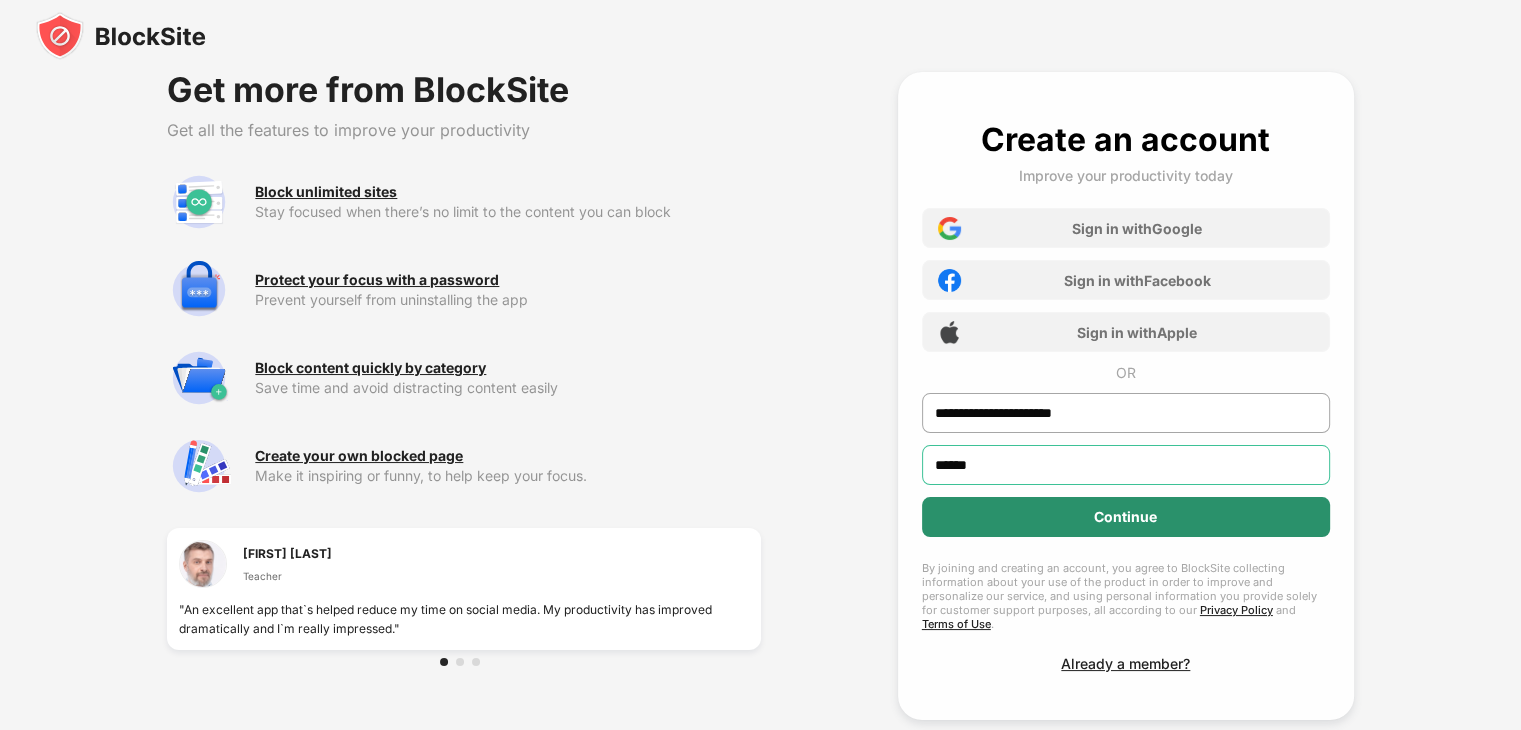 type on "******" 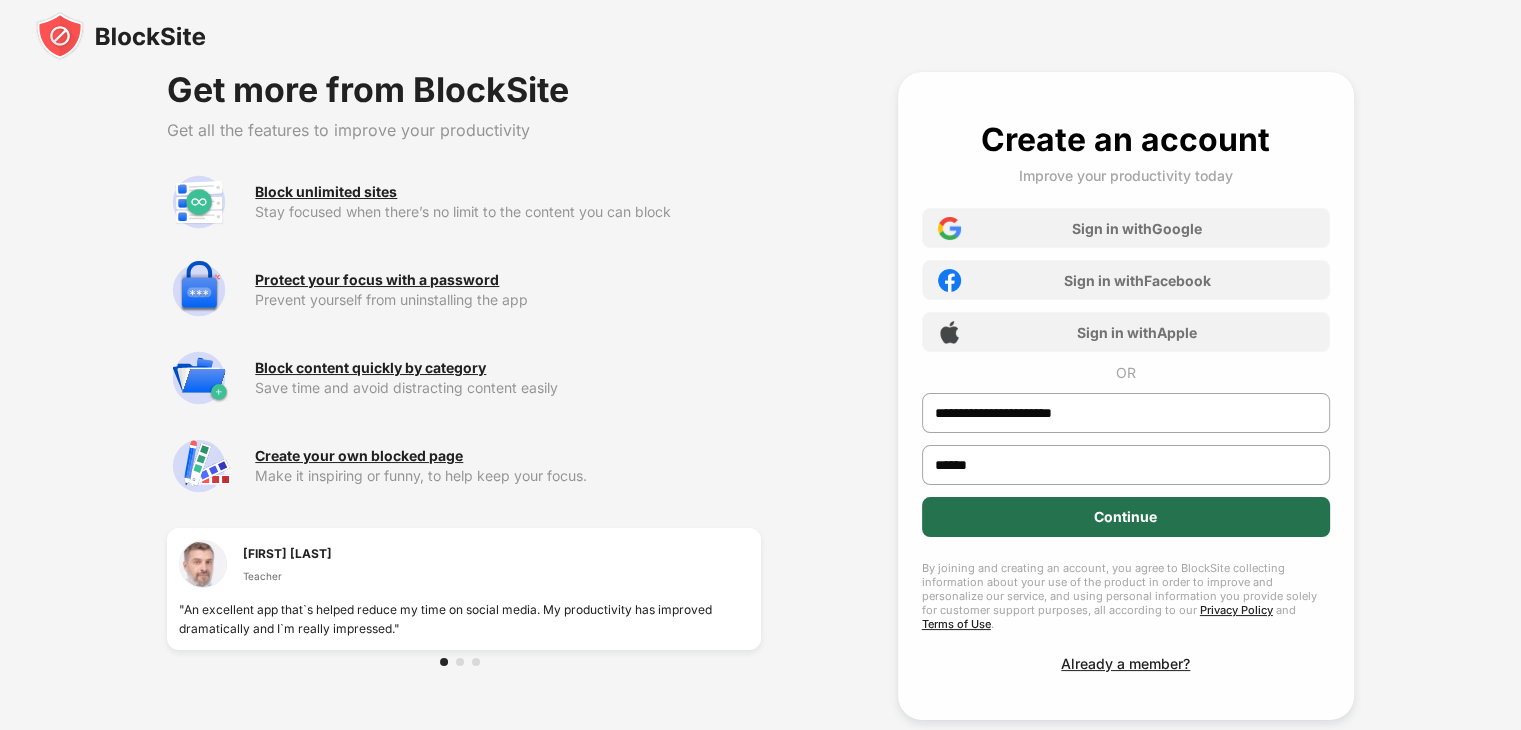 click on "Continue" at bounding box center [1126, 517] 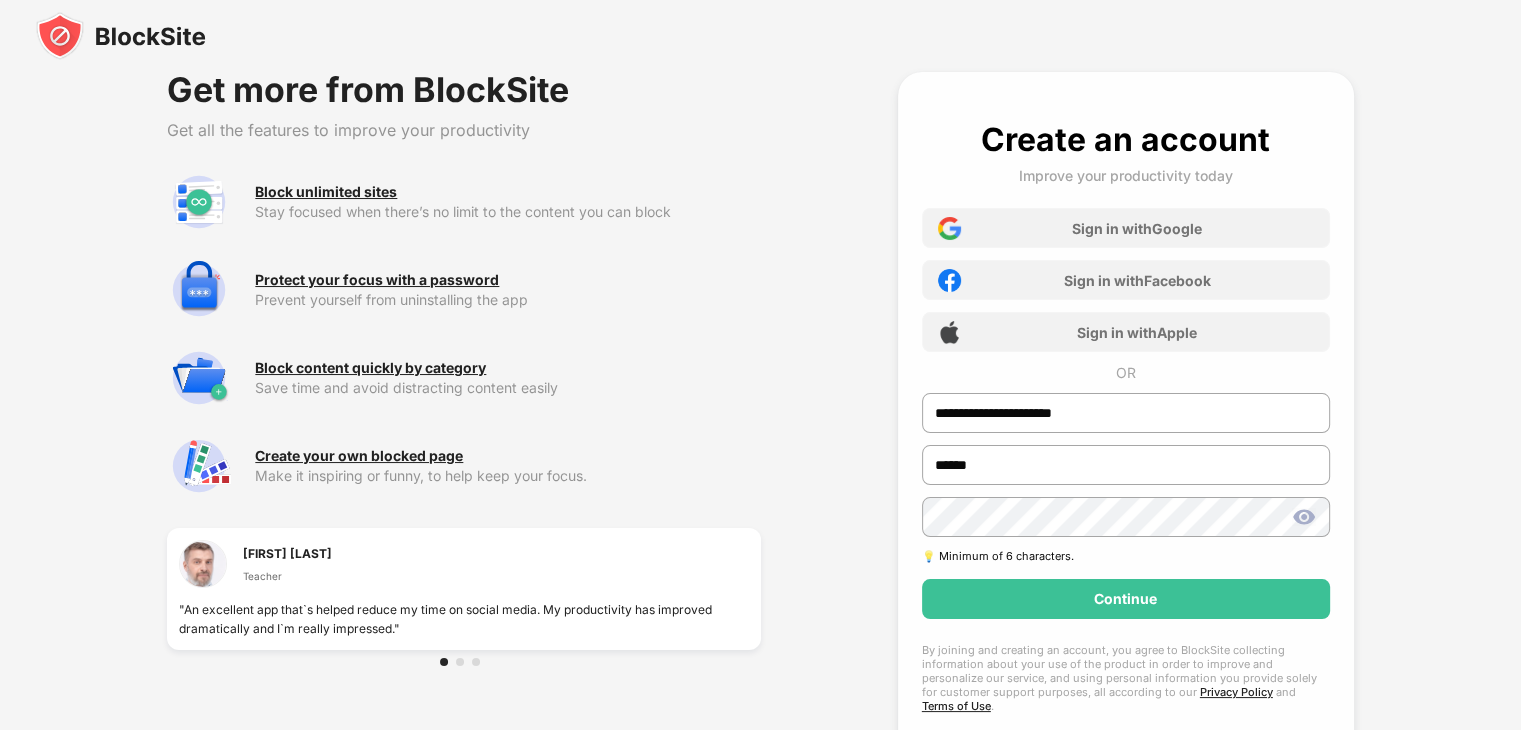 click on "Continue" at bounding box center (1126, 599) 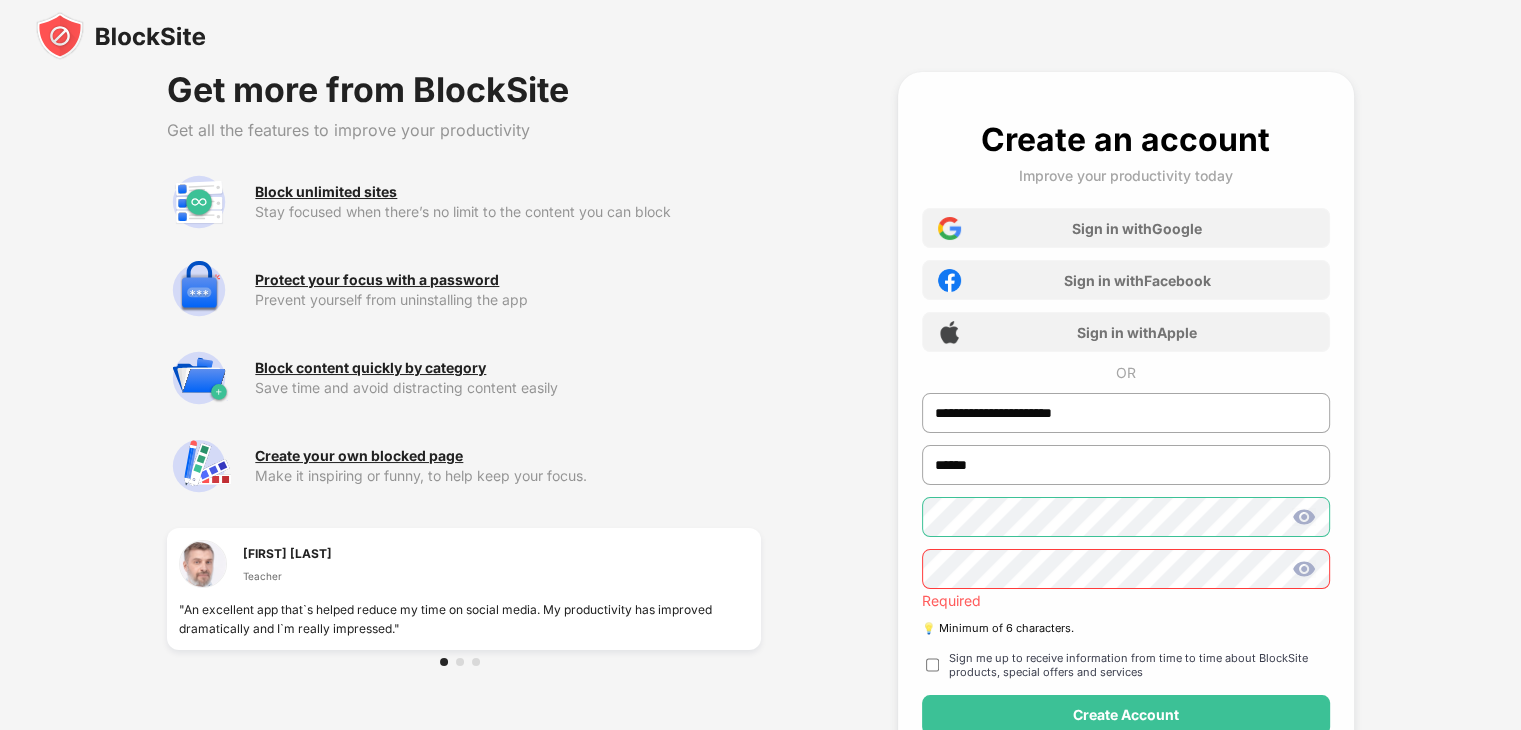 click on "**********" at bounding box center [760, 502] 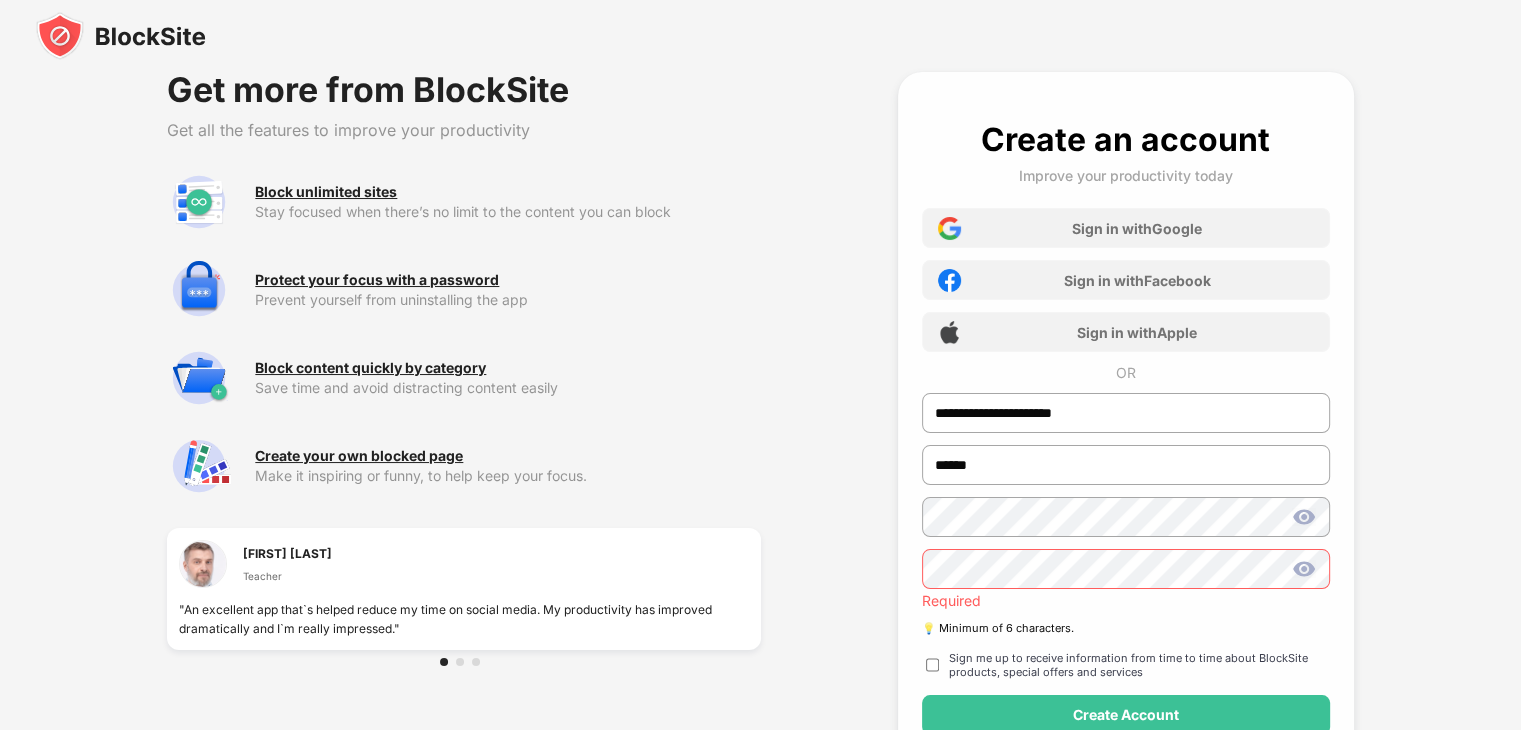scroll, scrollTop: 0, scrollLeft: 2436, axis: horizontal 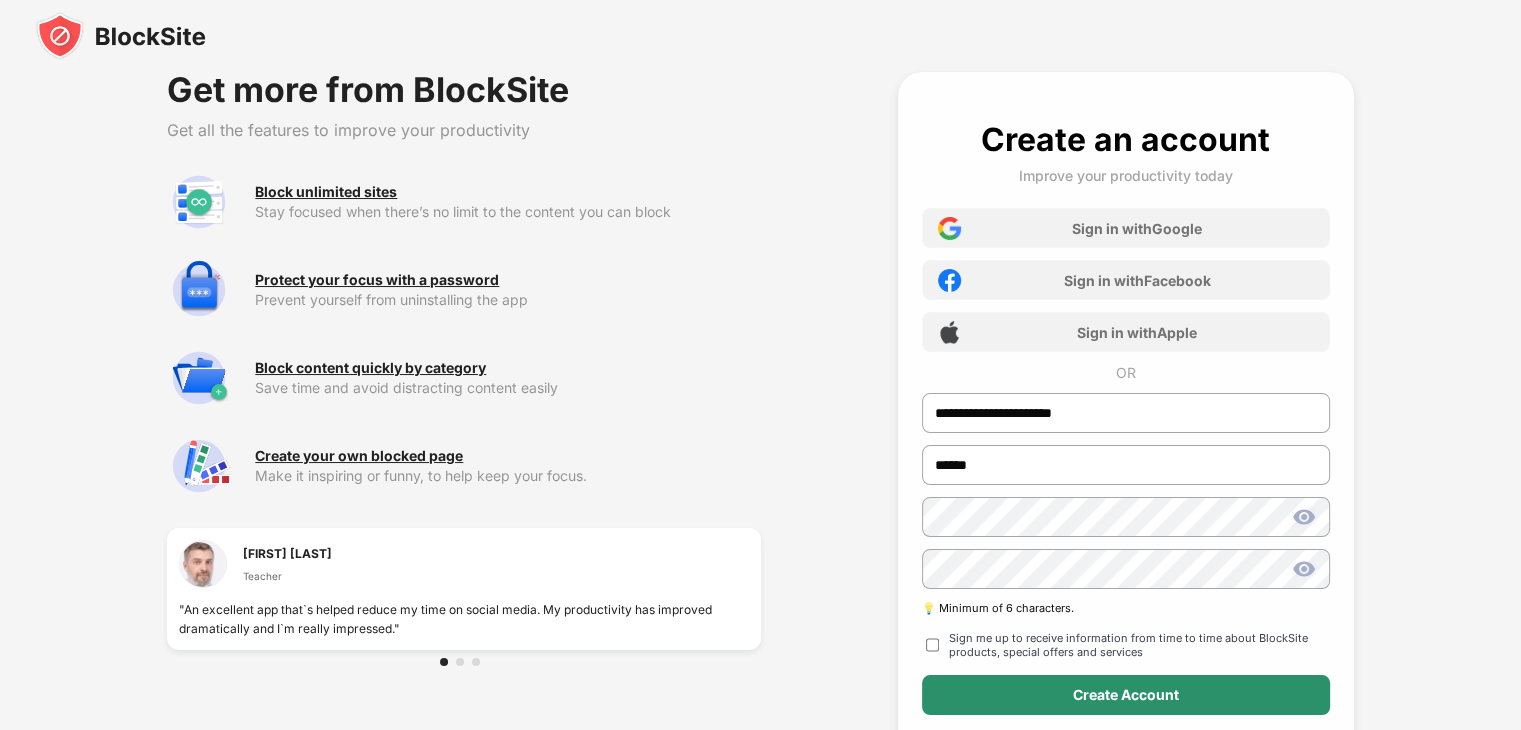 click on "**********" at bounding box center [1126, 464] 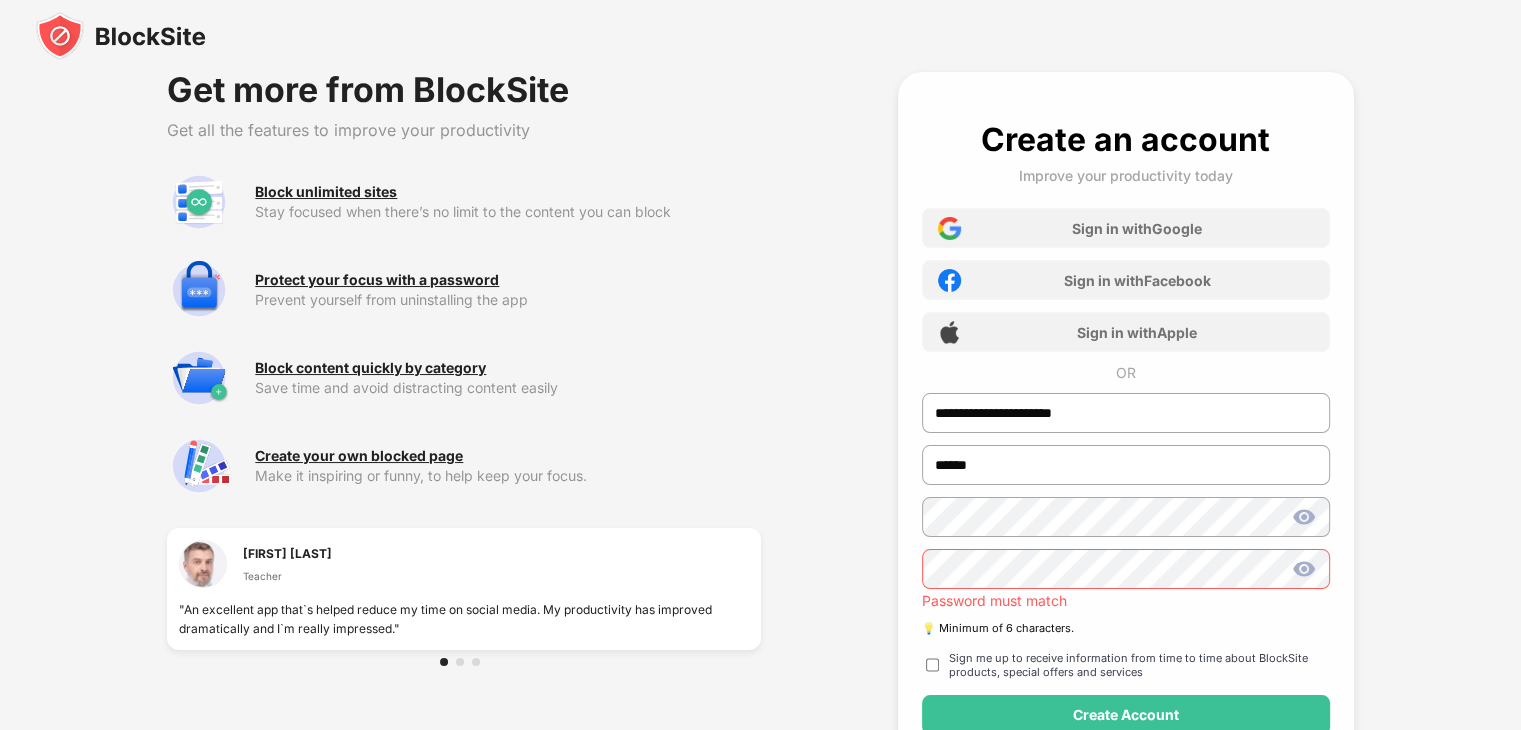 scroll, scrollTop: 0, scrollLeft: 2436, axis: horizontal 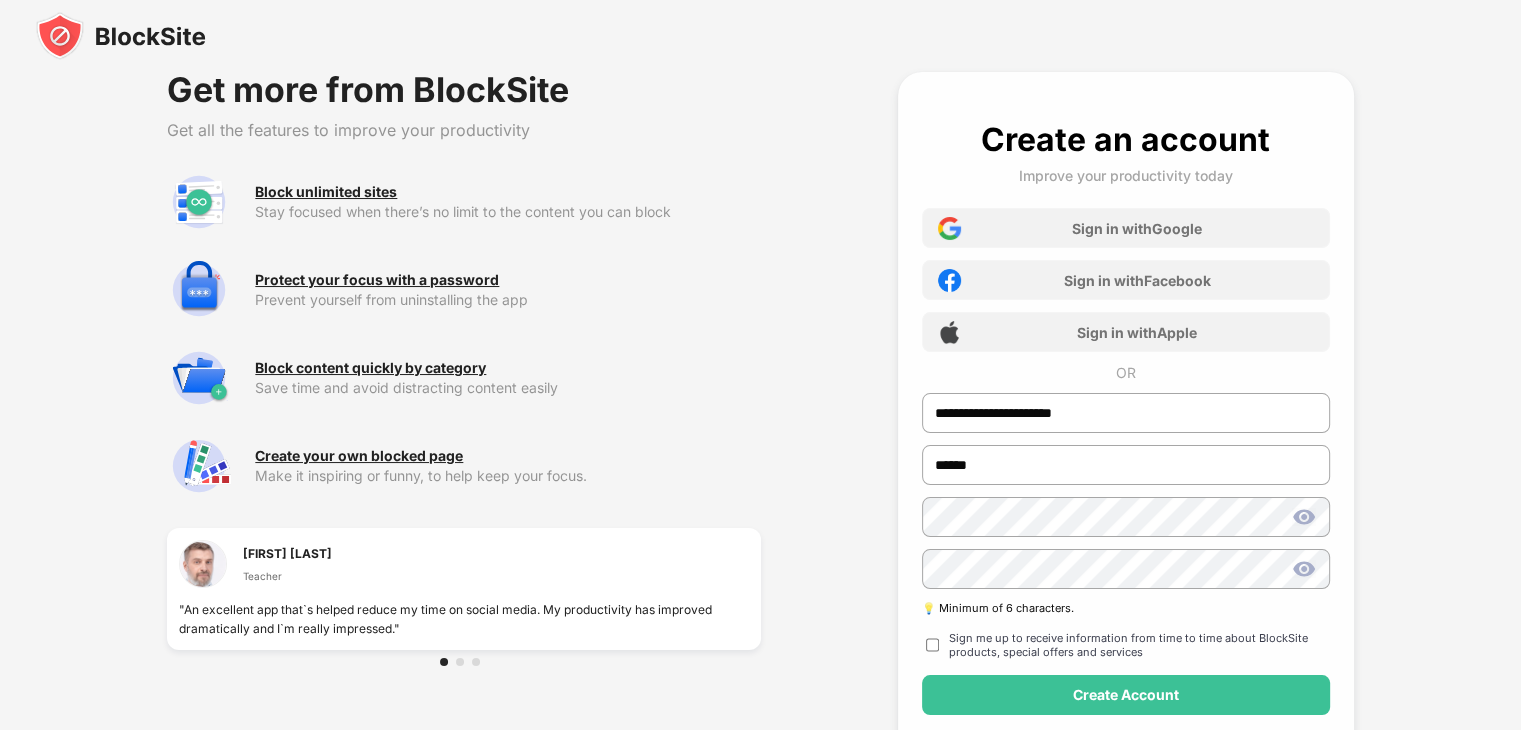 click at bounding box center [1304, 569] 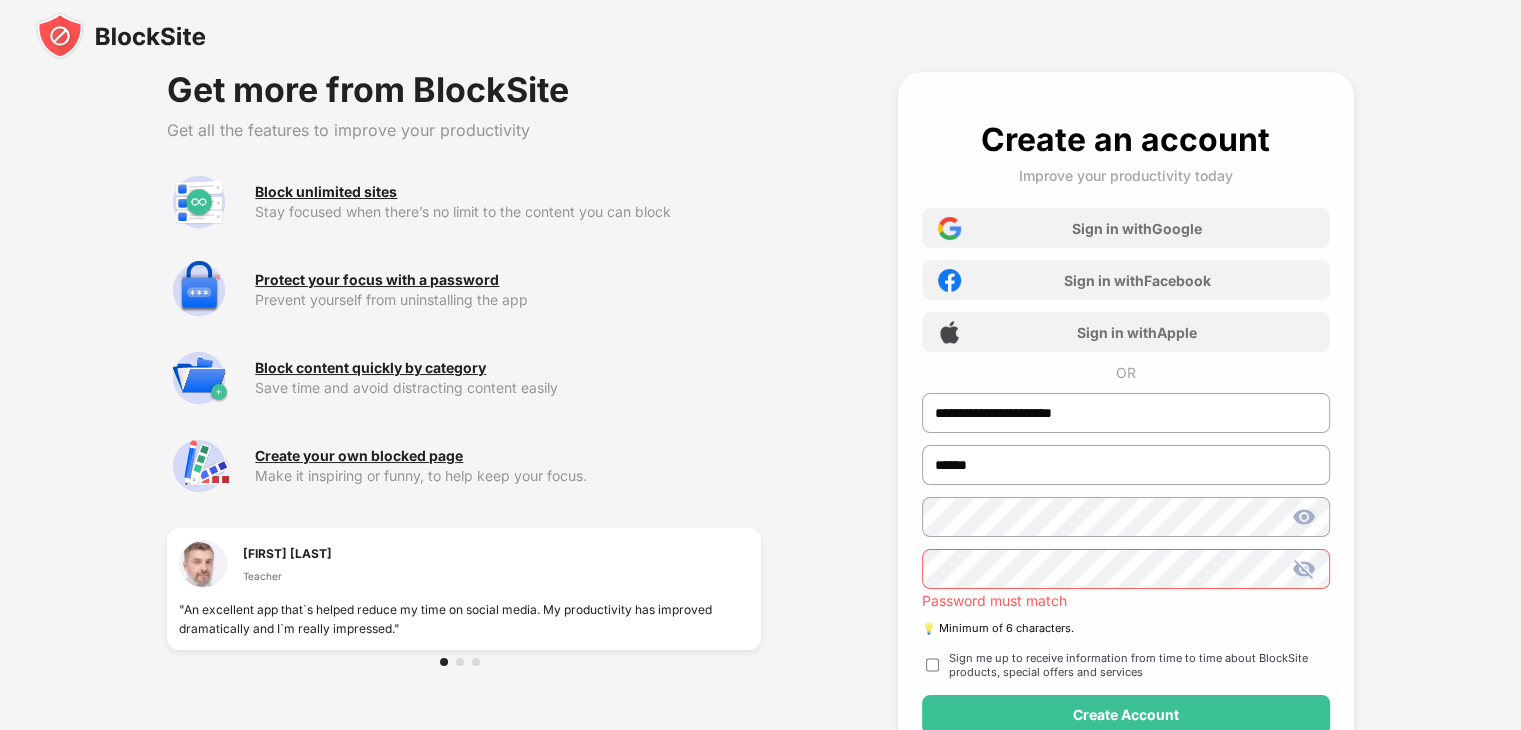 scroll, scrollTop: 0, scrollLeft: 3080, axis: horizontal 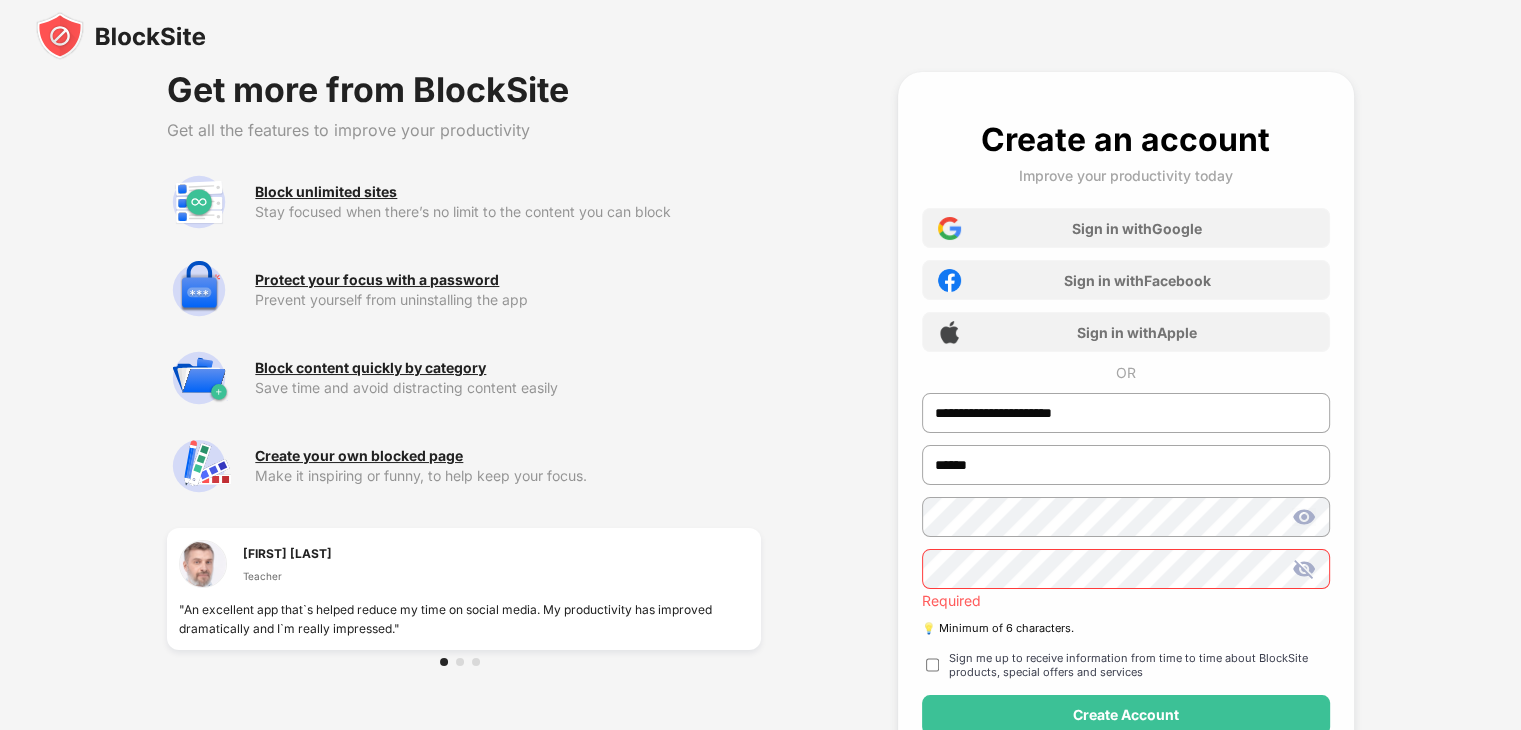 click at bounding box center (1304, 517) 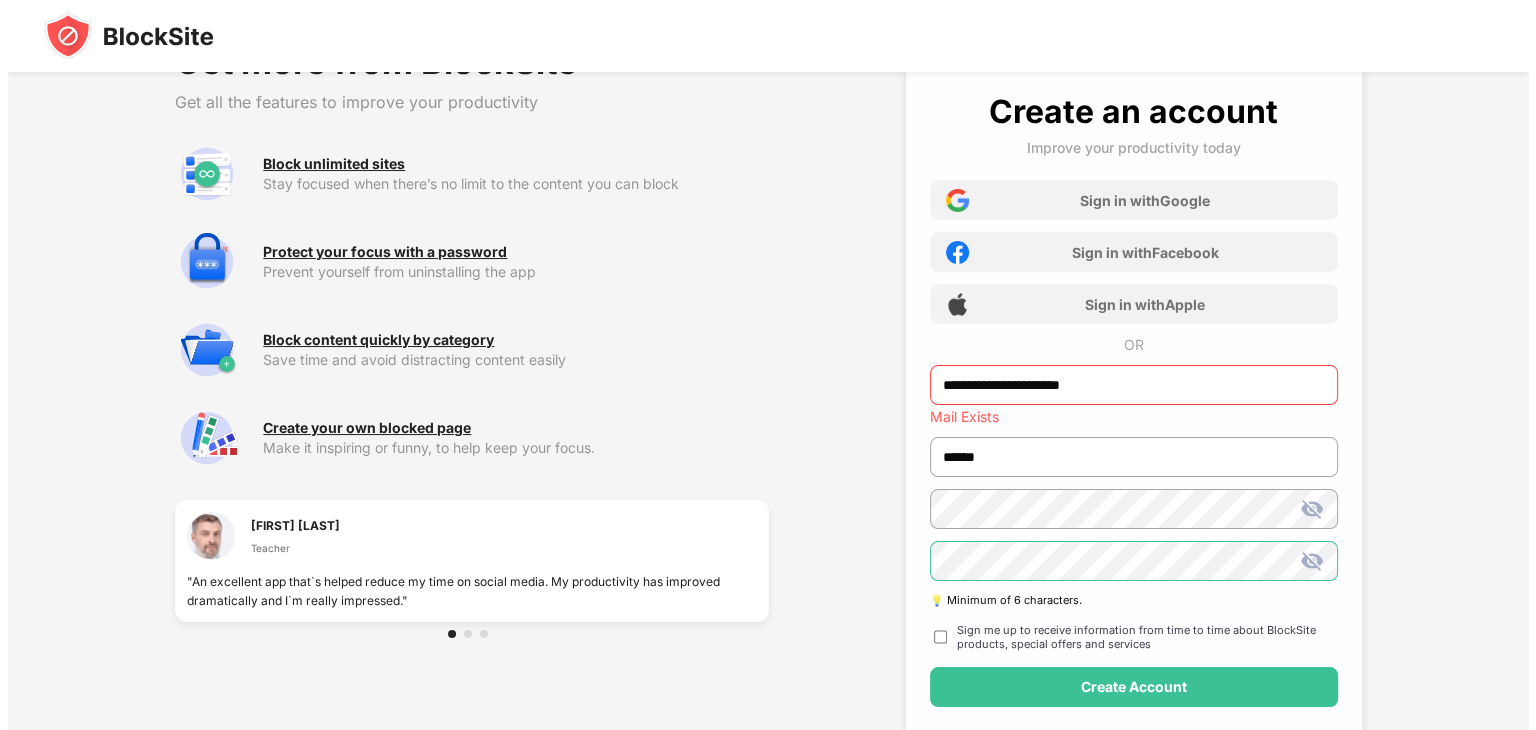 scroll, scrollTop: 0, scrollLeft: 0, axis: both 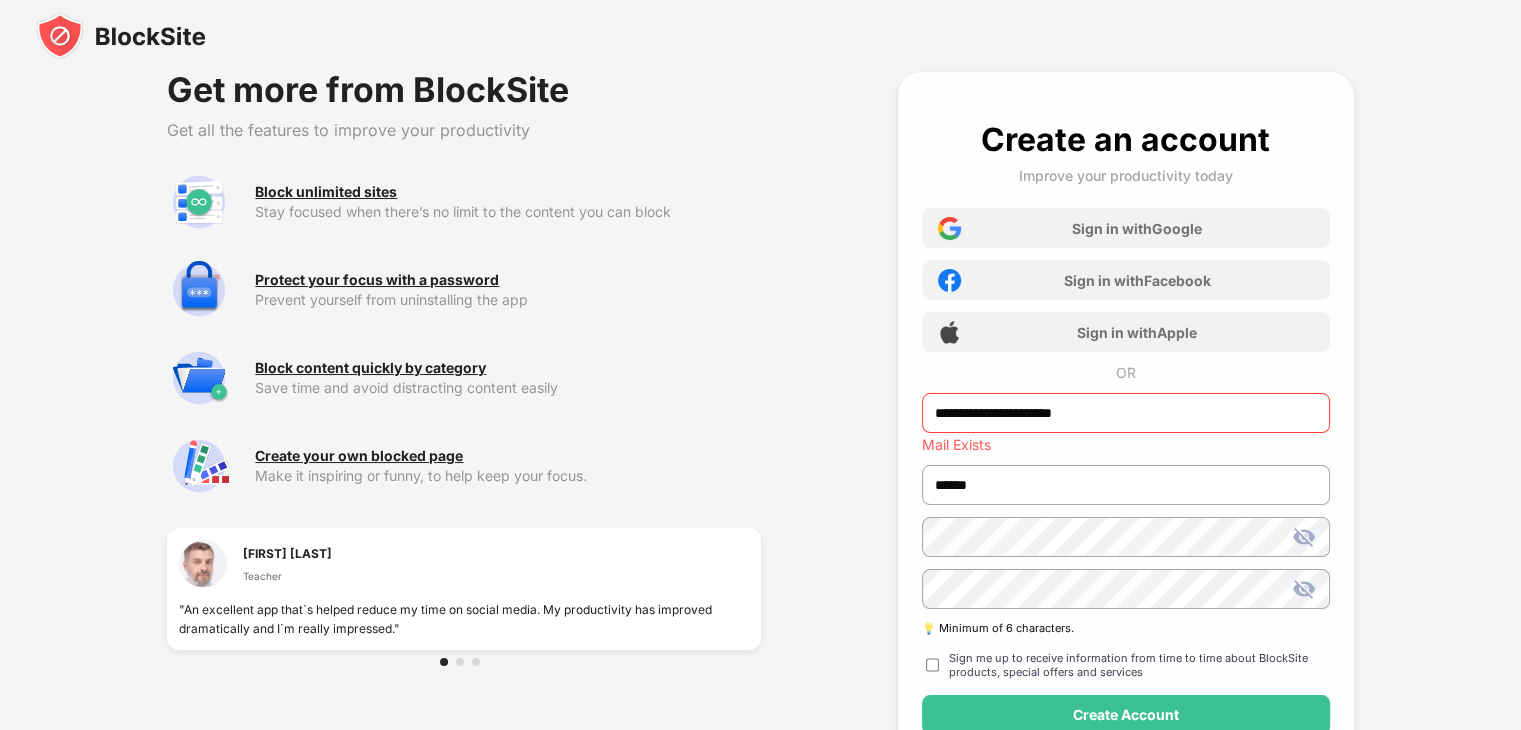 click at bounding box center (121, 36) 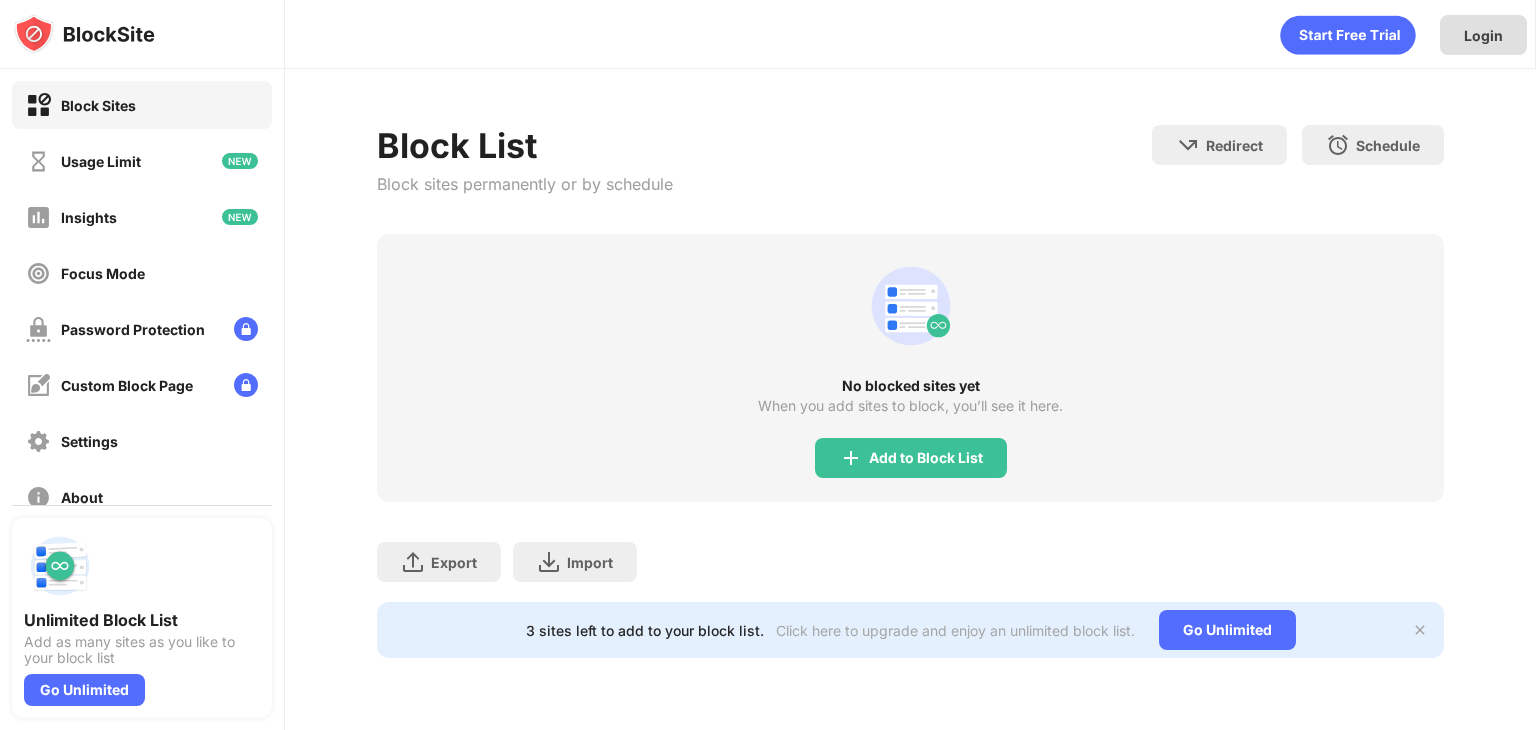 click on "Login" at bounding box center (1483, 35) 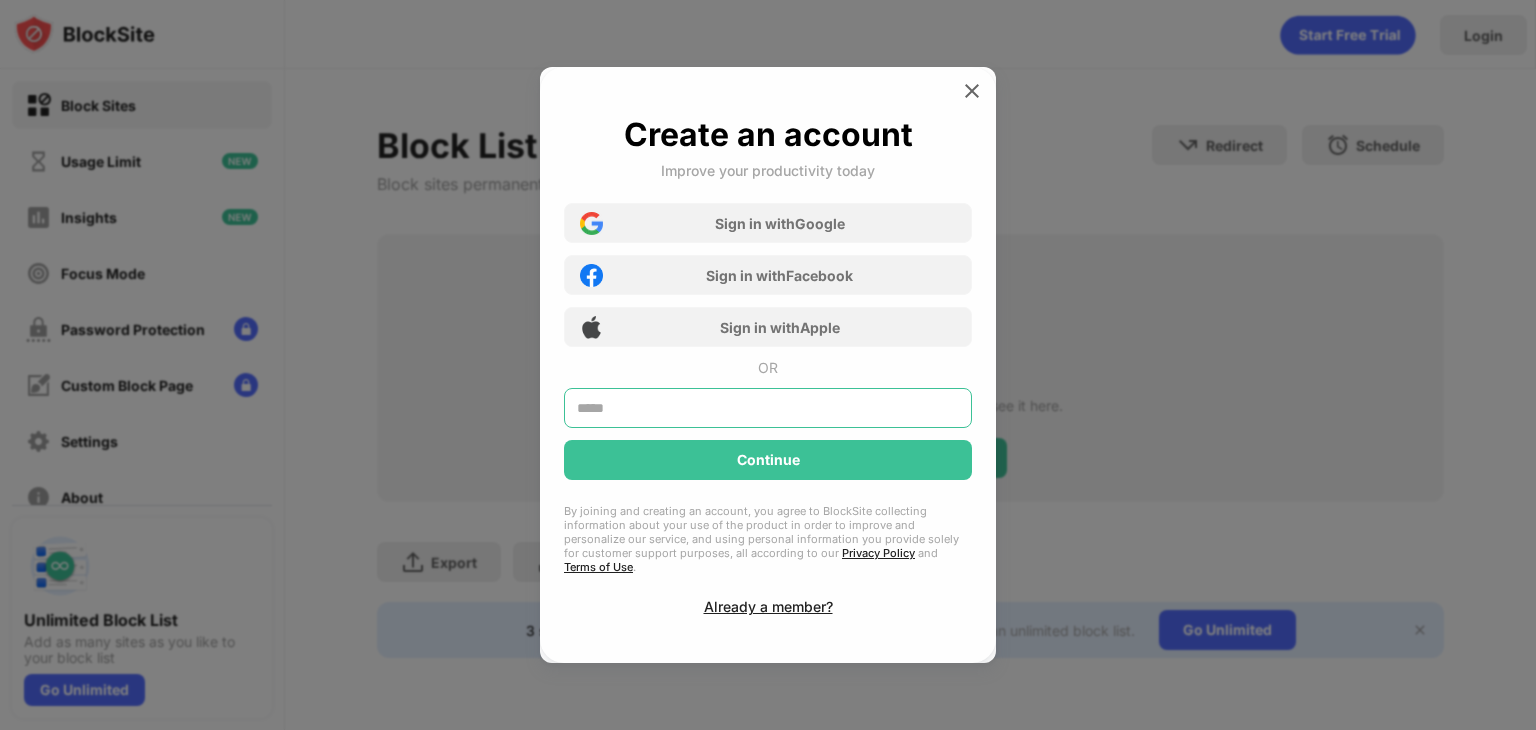 click at bounding box center (768, 408) 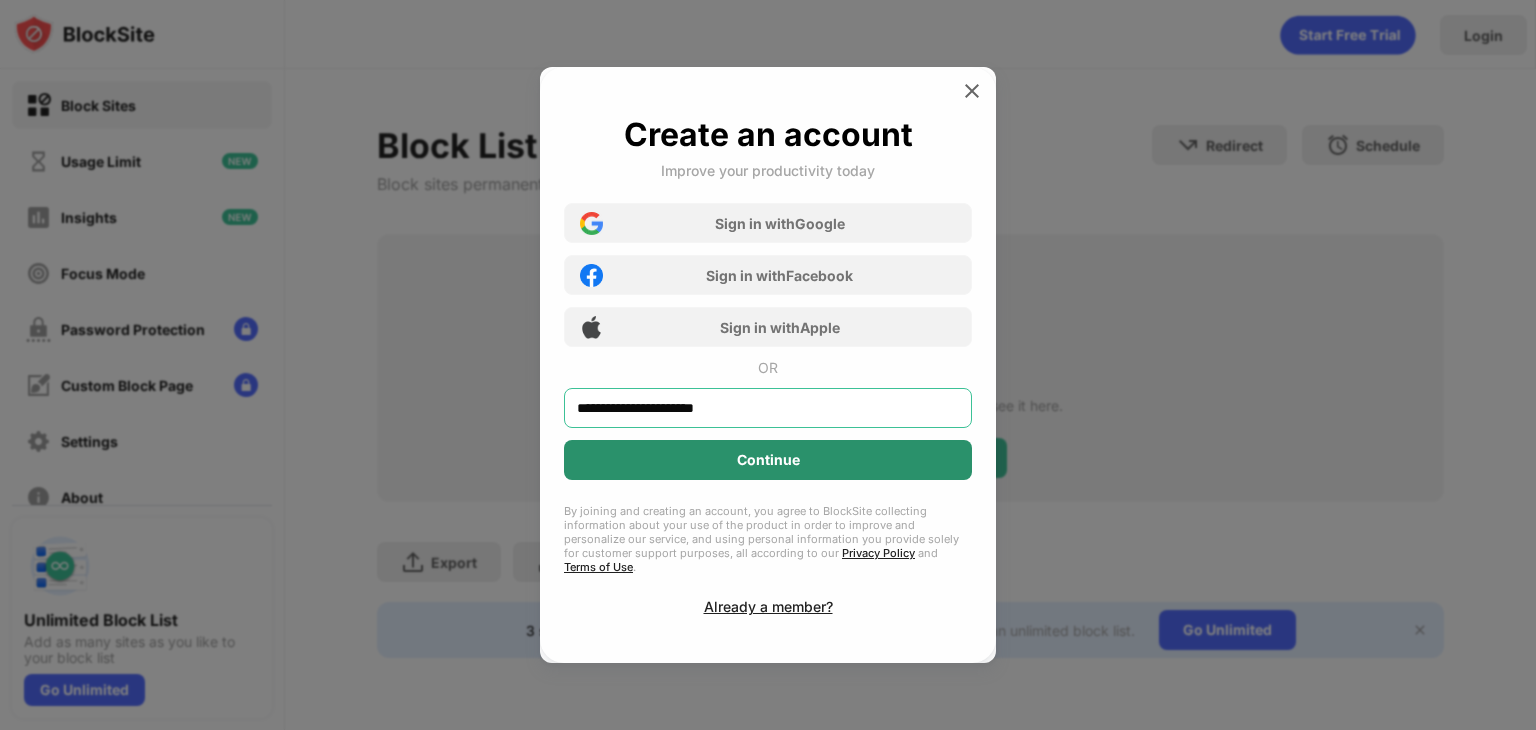 type on "**********" 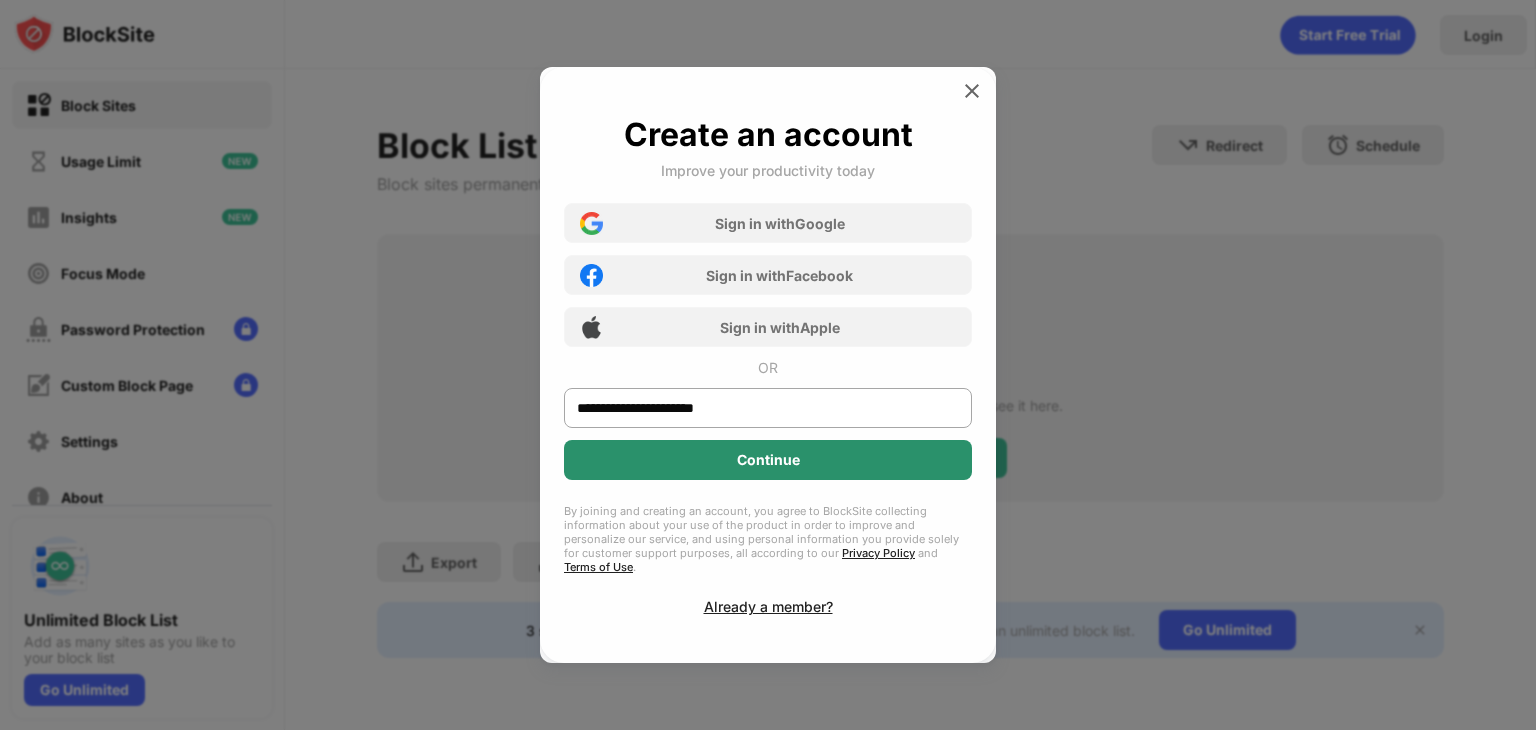 click on "Continue" at bounding box center (768, 460) 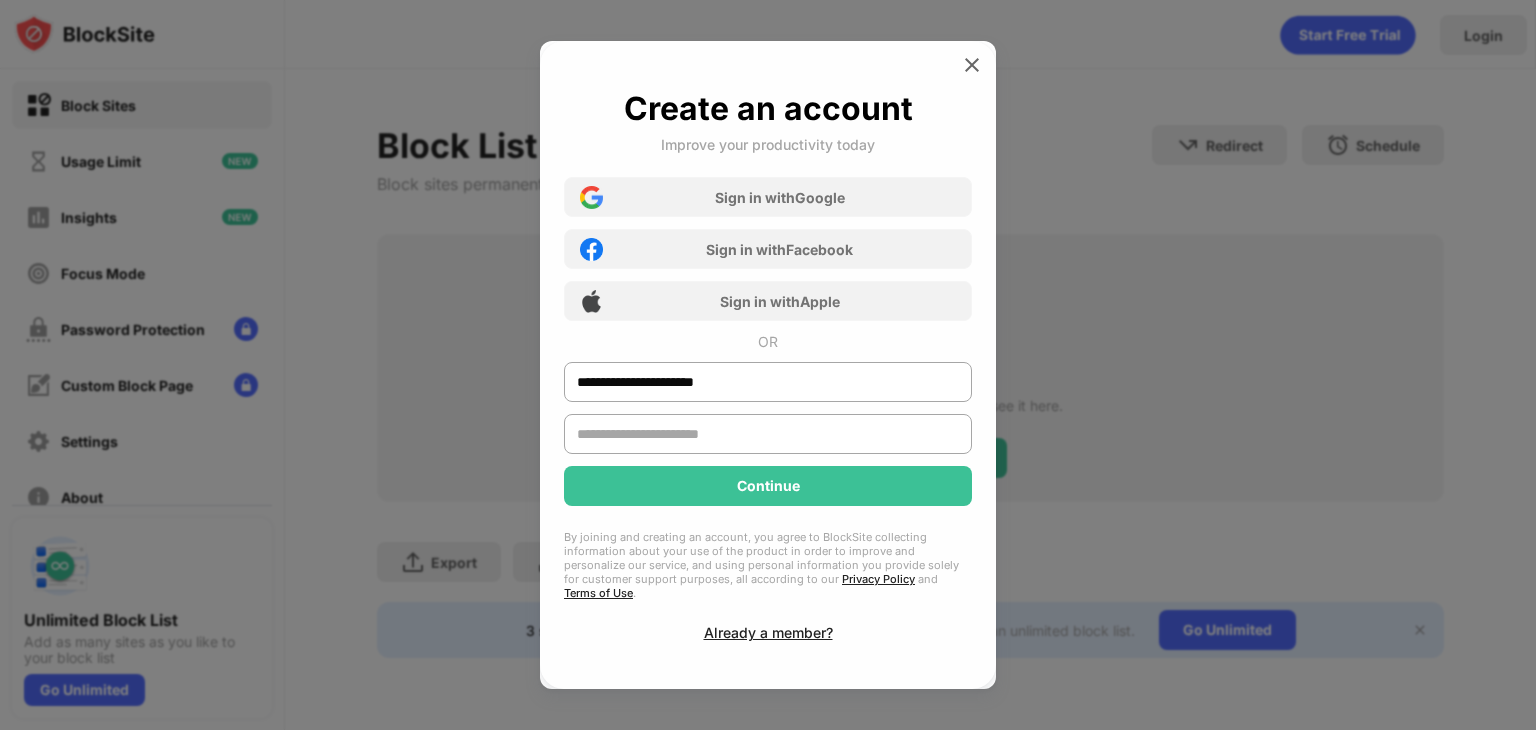 click on "**********" at bounding box center [768, 365] 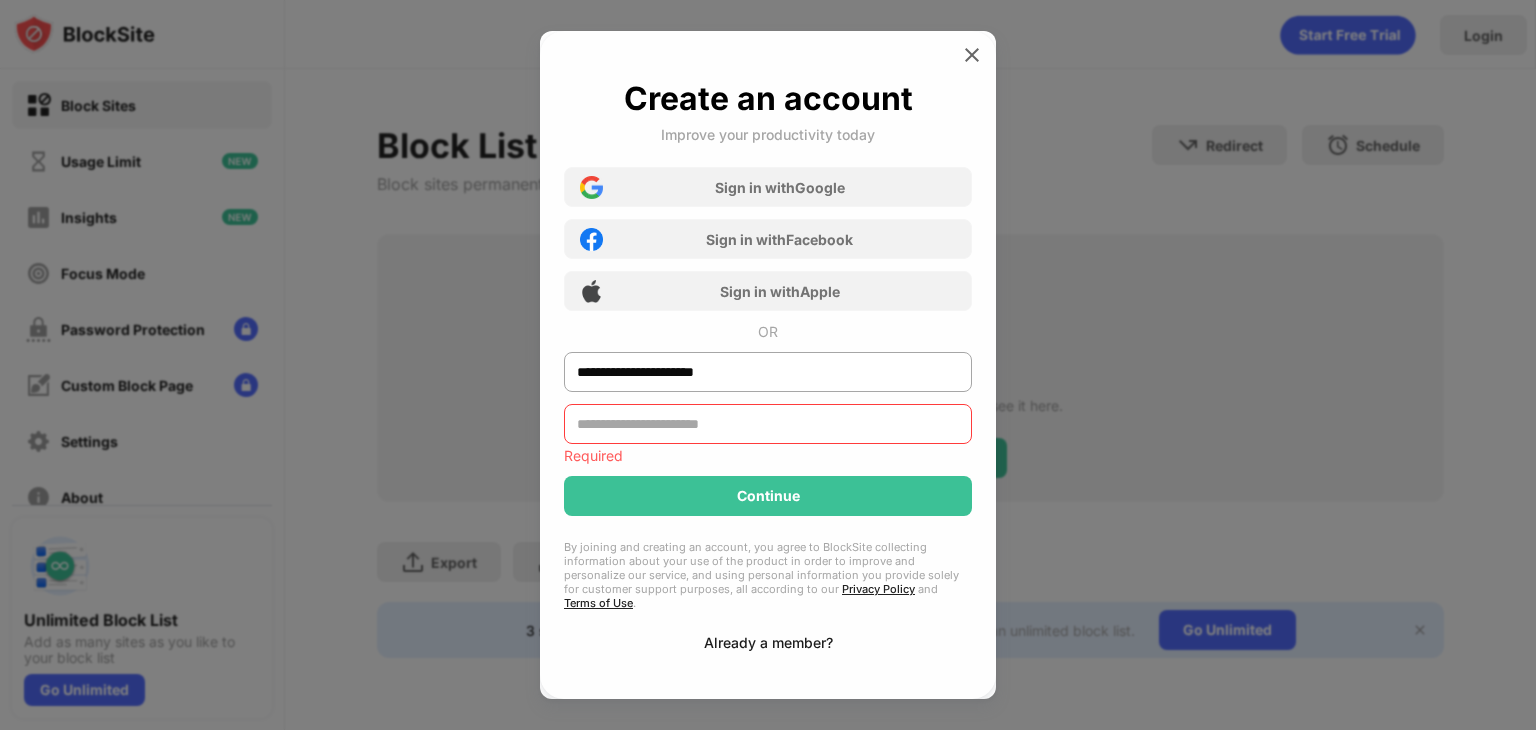 click on "Already a member?" at bounding box center [768, 642] 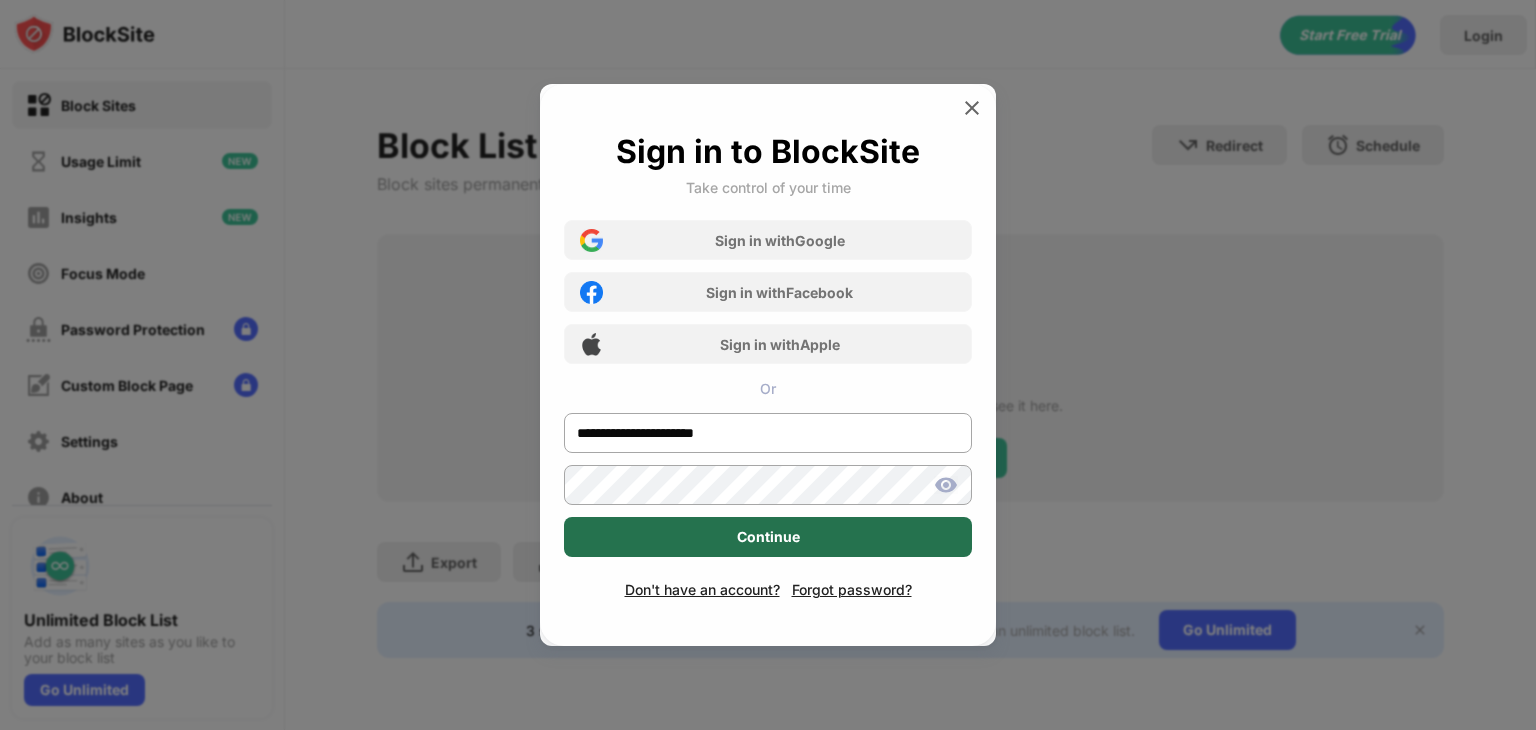 click on "Continue" at bounding box center [768, 537] 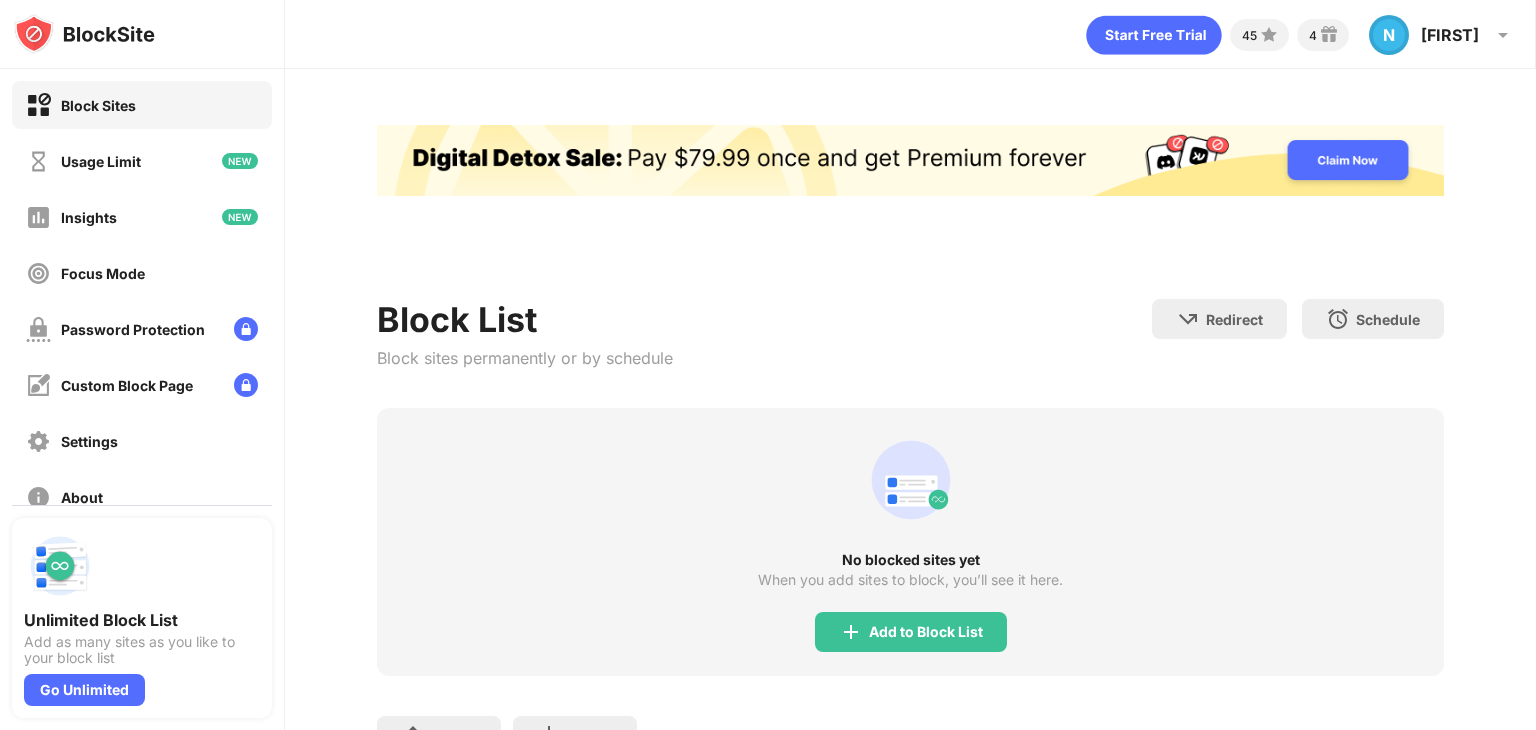scroll, scrollTop: 0, scrollLeft: 0, axis: both 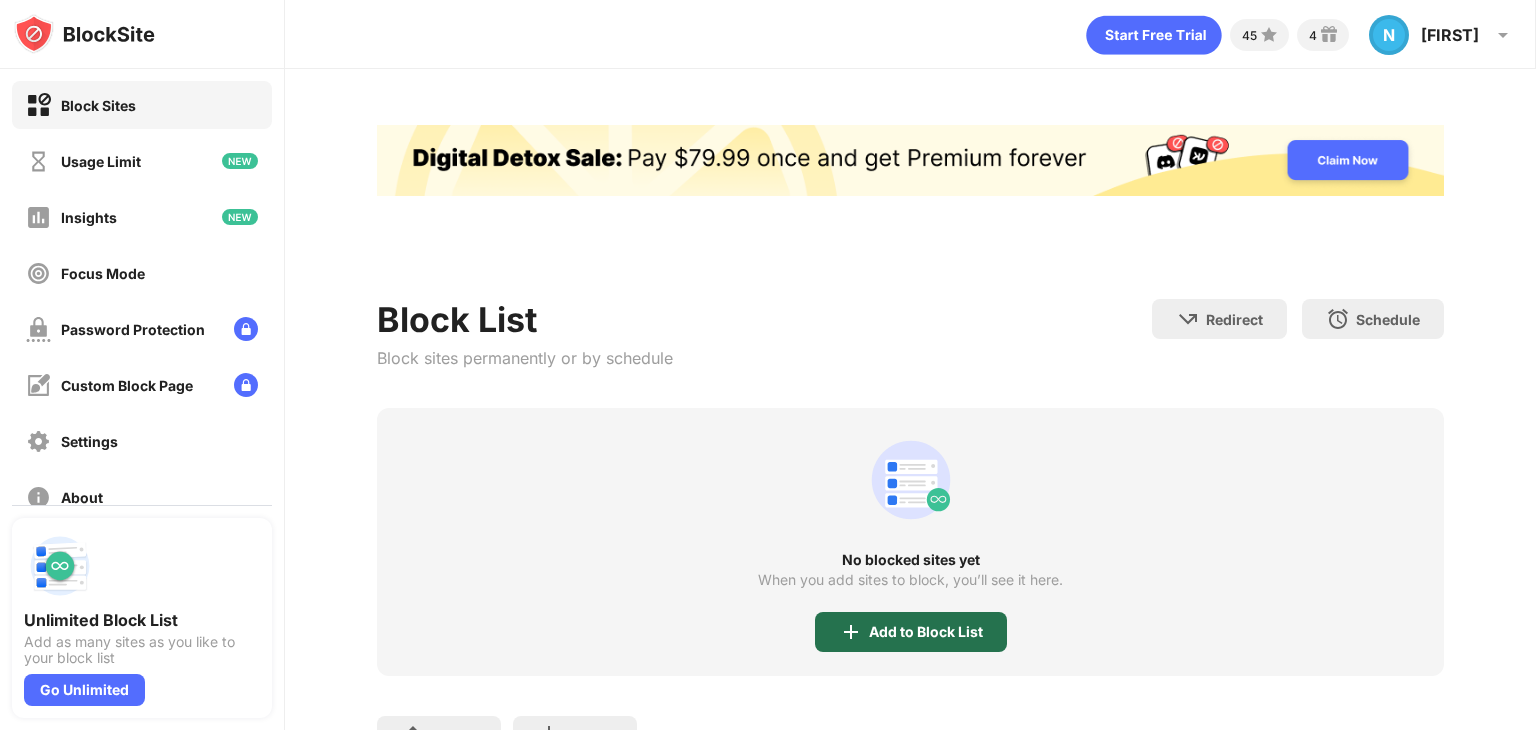 click on "Add to Block List" at bounding box center [926, 632] 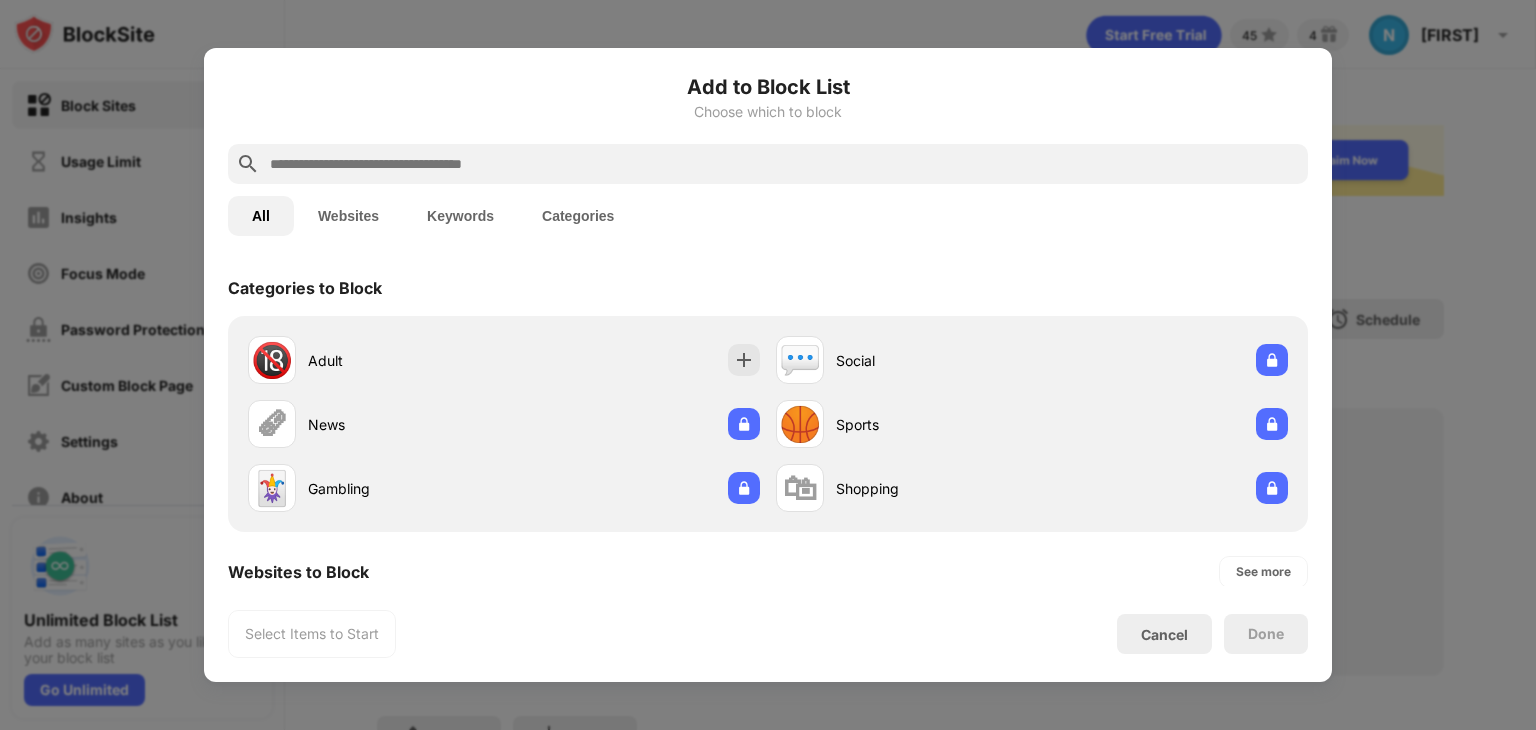 click on "Add to Block List Choose which to block" at bounding box center (768, 108) 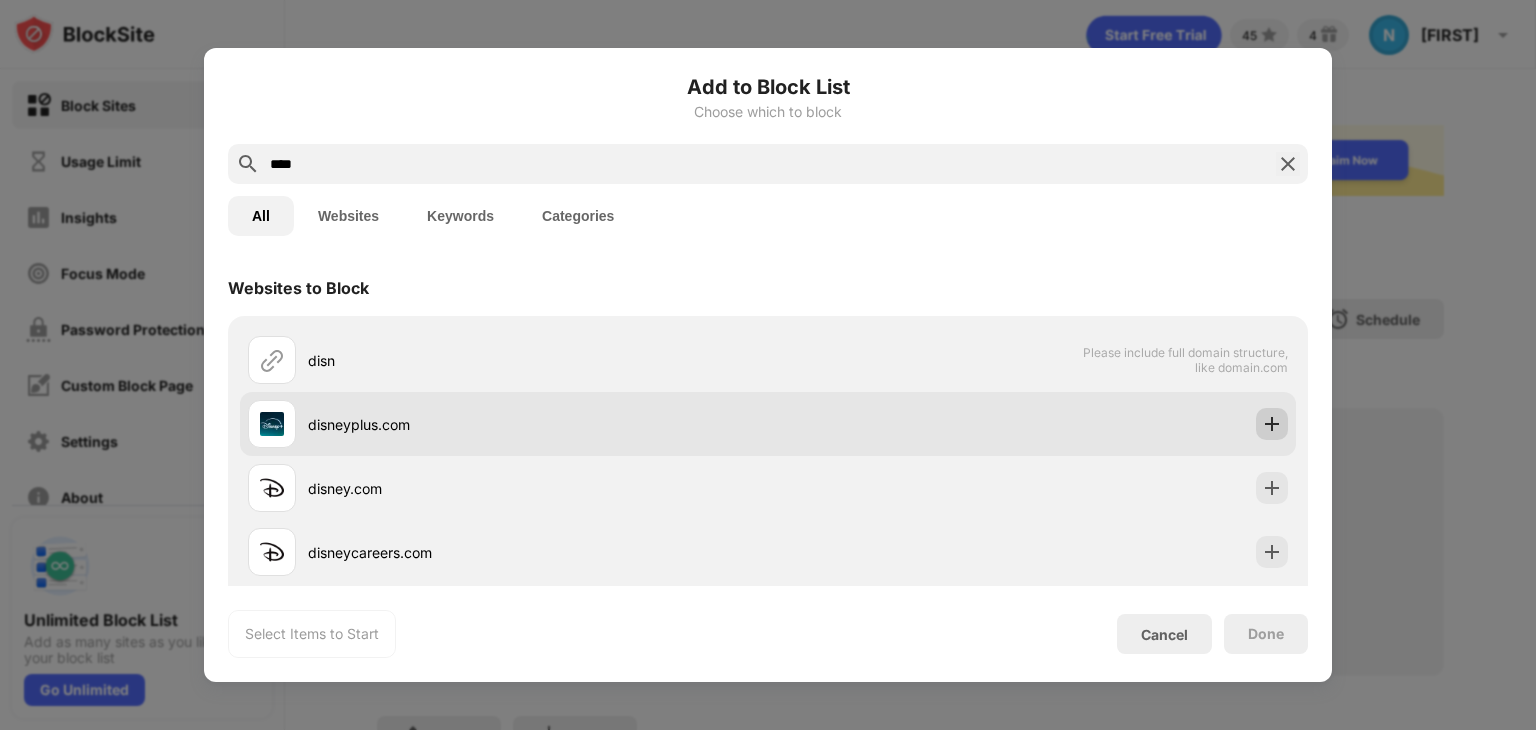 type on "****" 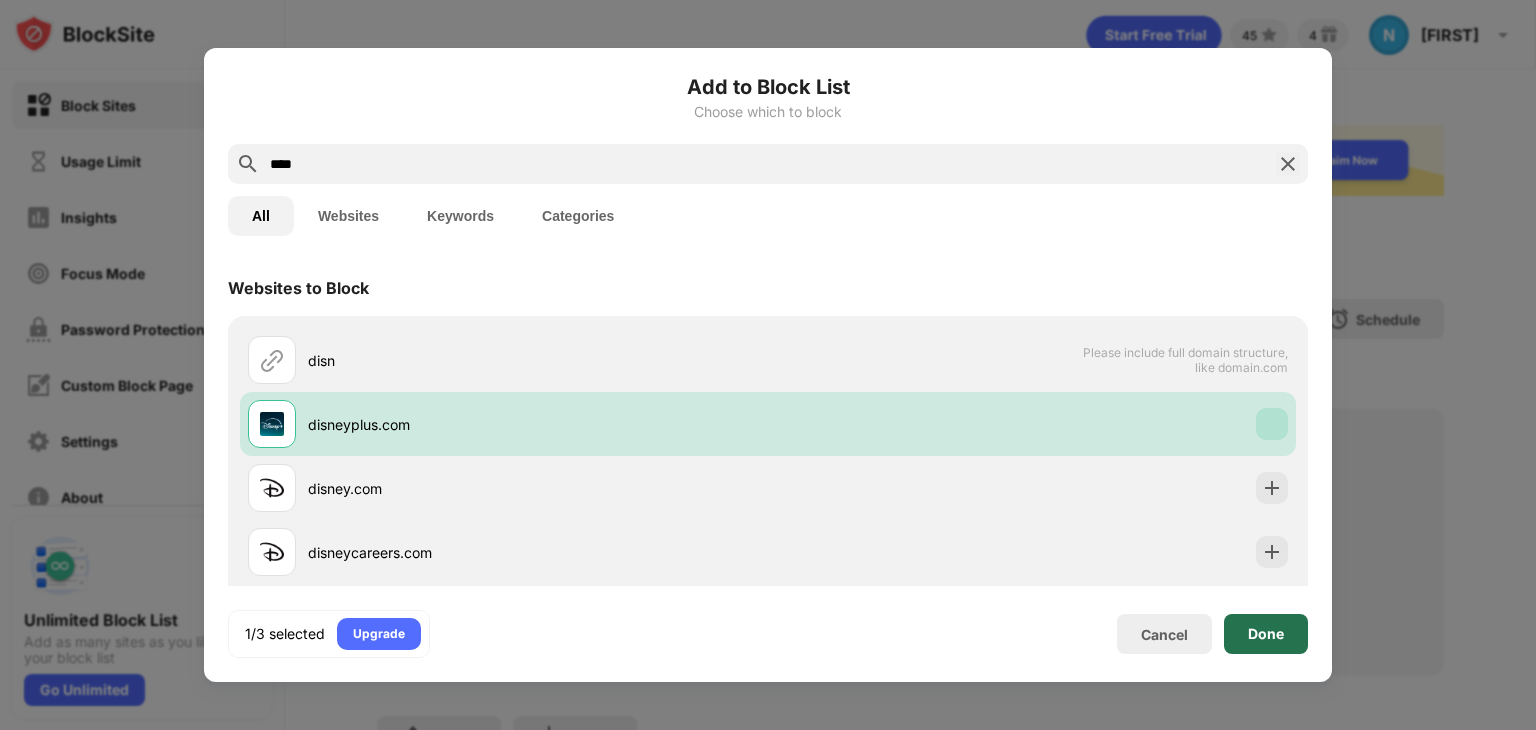 click on "Done" at bounding box center (1266, 634) 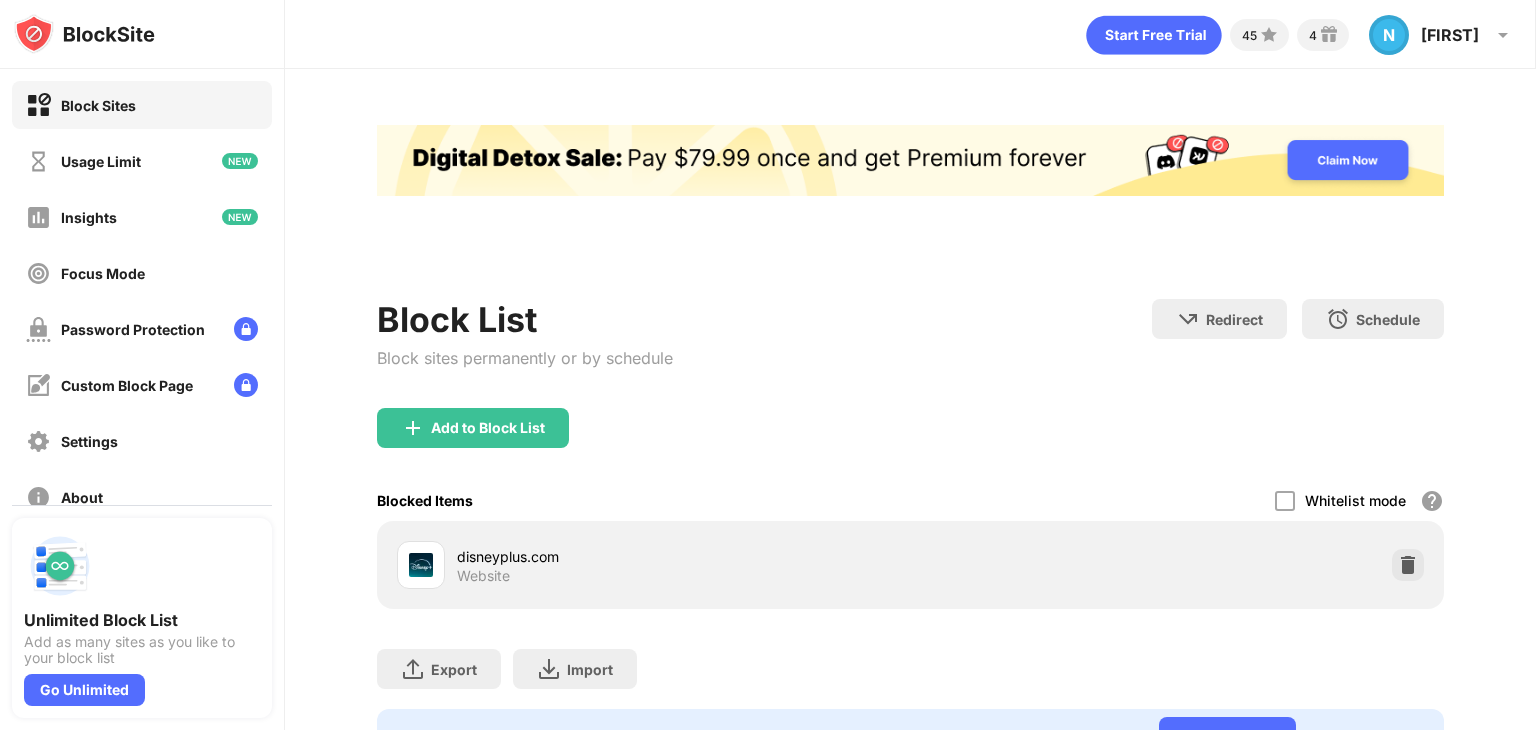 scroll, scrollTop: 0, scrollLeft: 0, axis: both 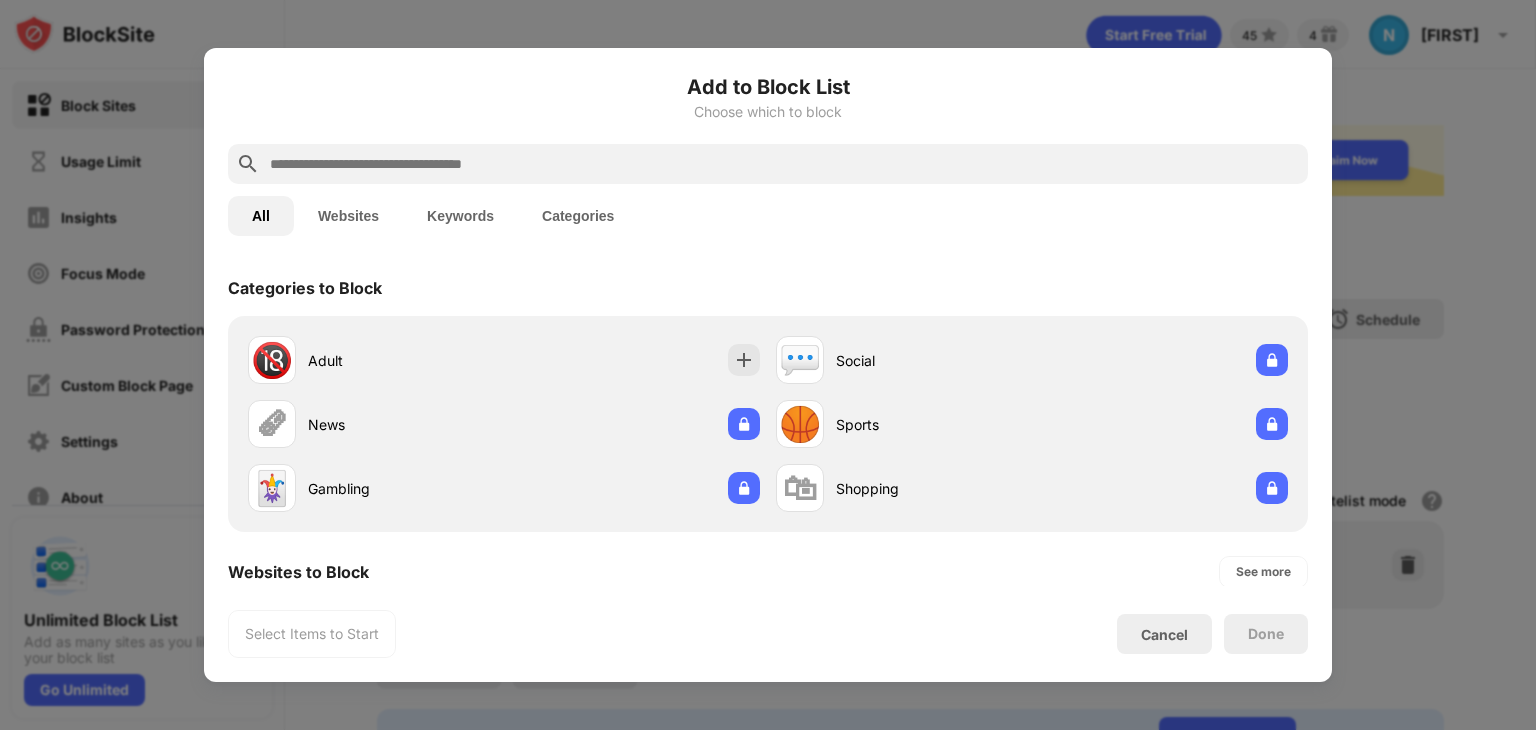 click at bounding box center (784, 164) 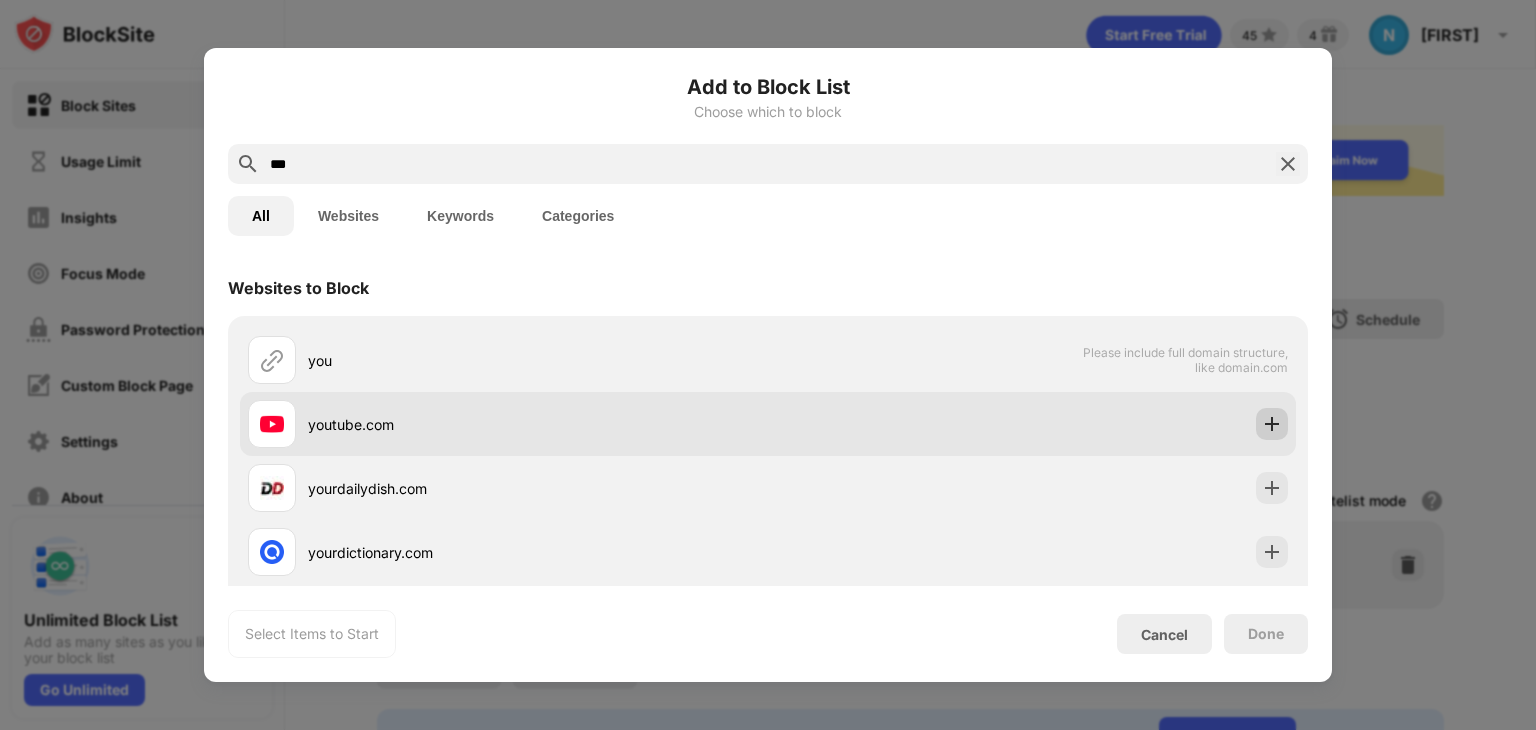 type on "***" 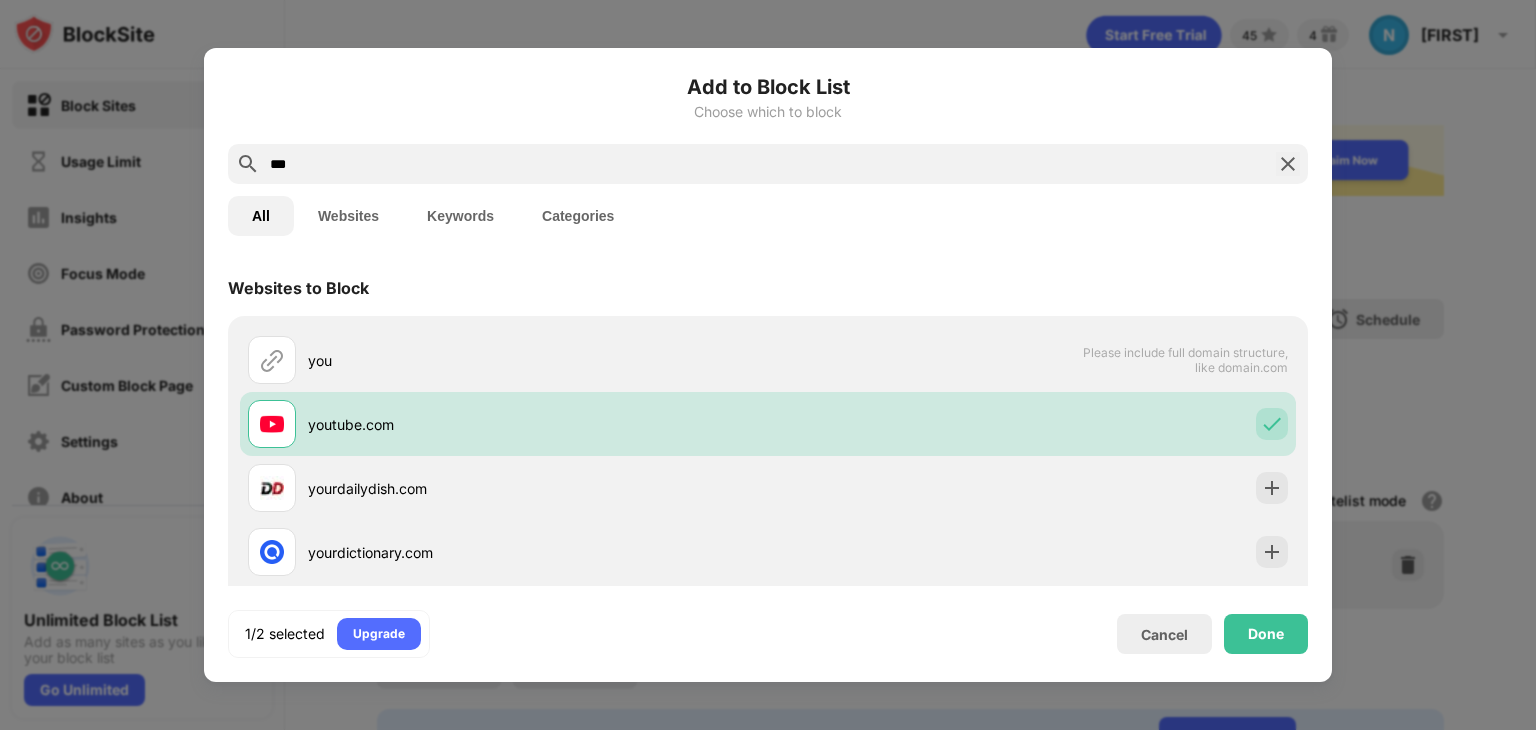 click at bounding box center [1288, 164] 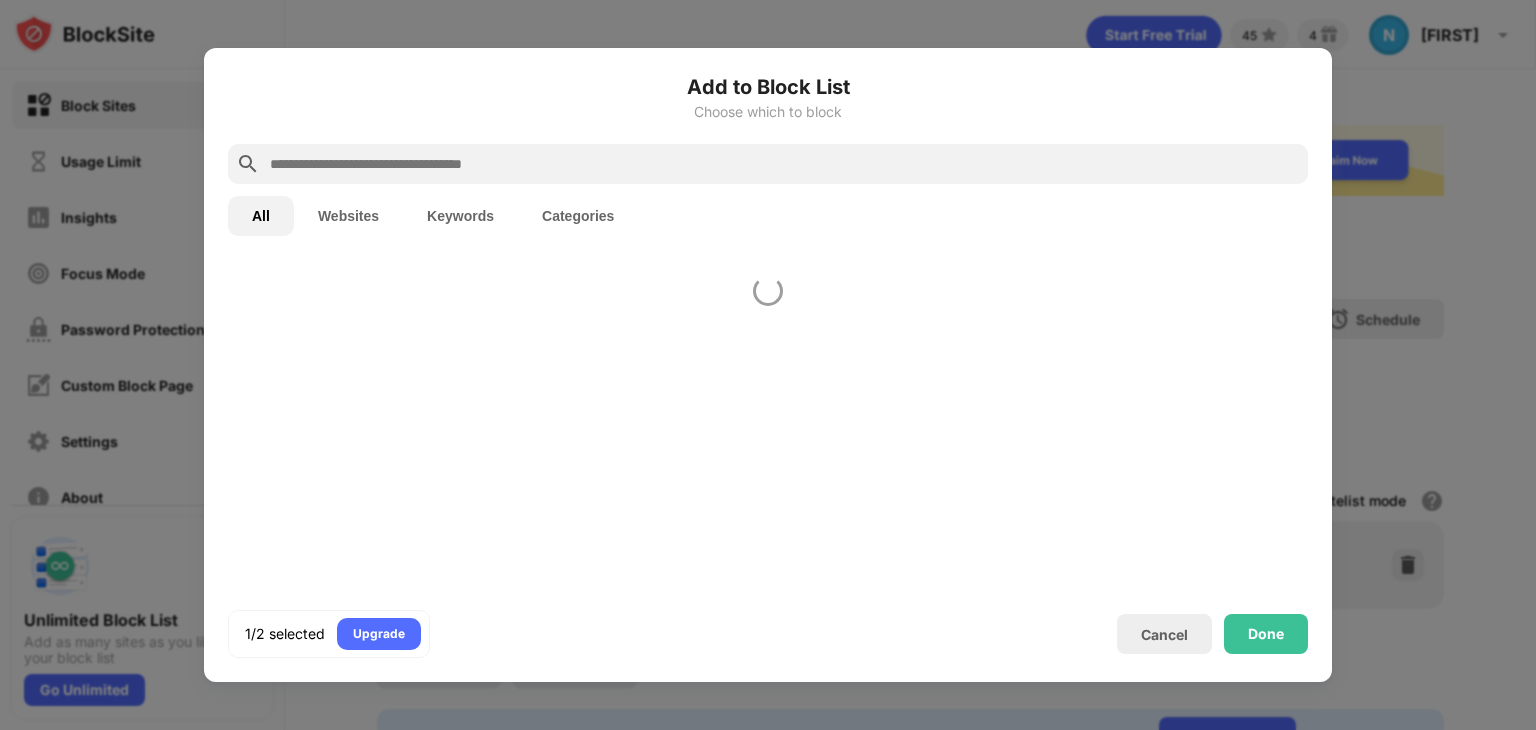 click at bounding box center (784, 164) 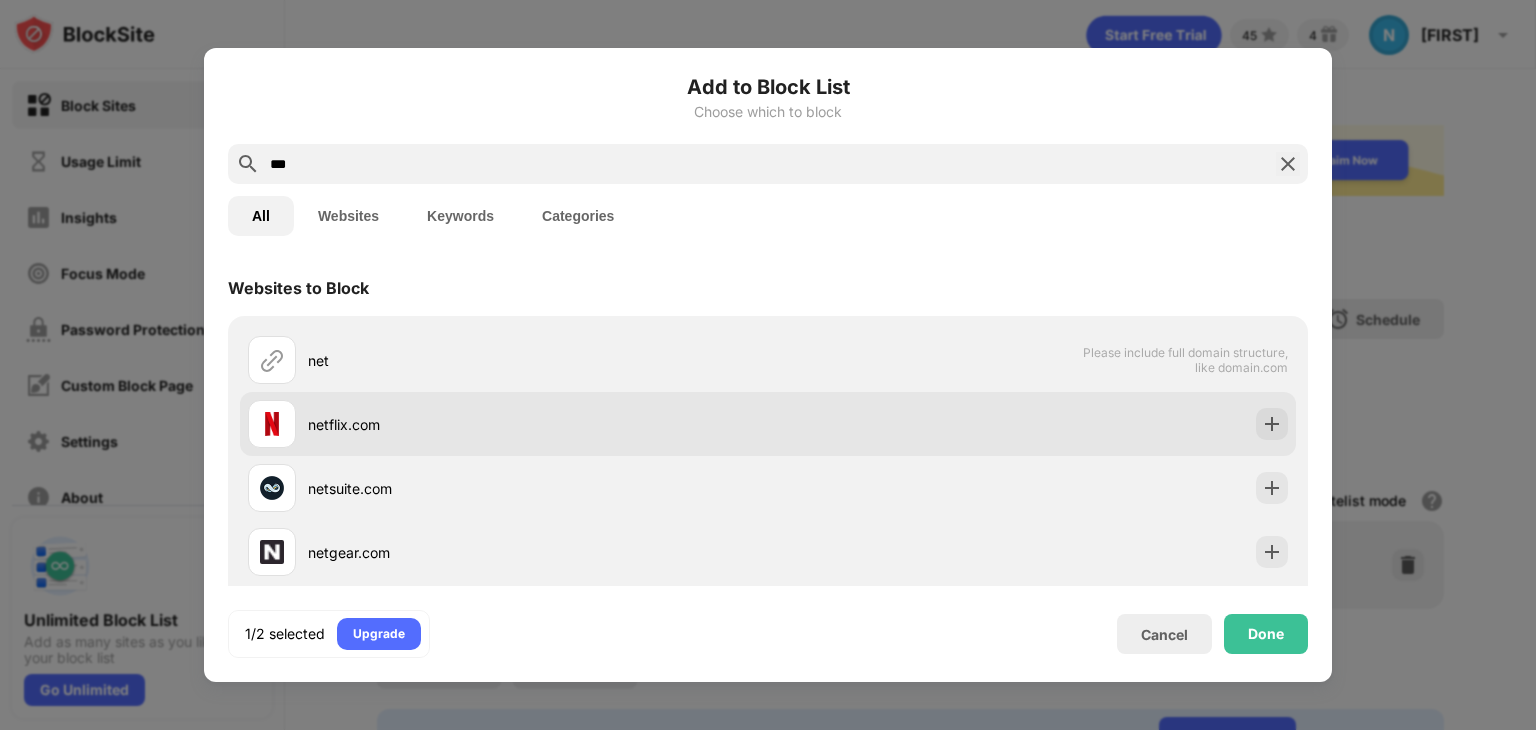 scroll, scrollTop: 0, scrollLeft: 0, axis: both 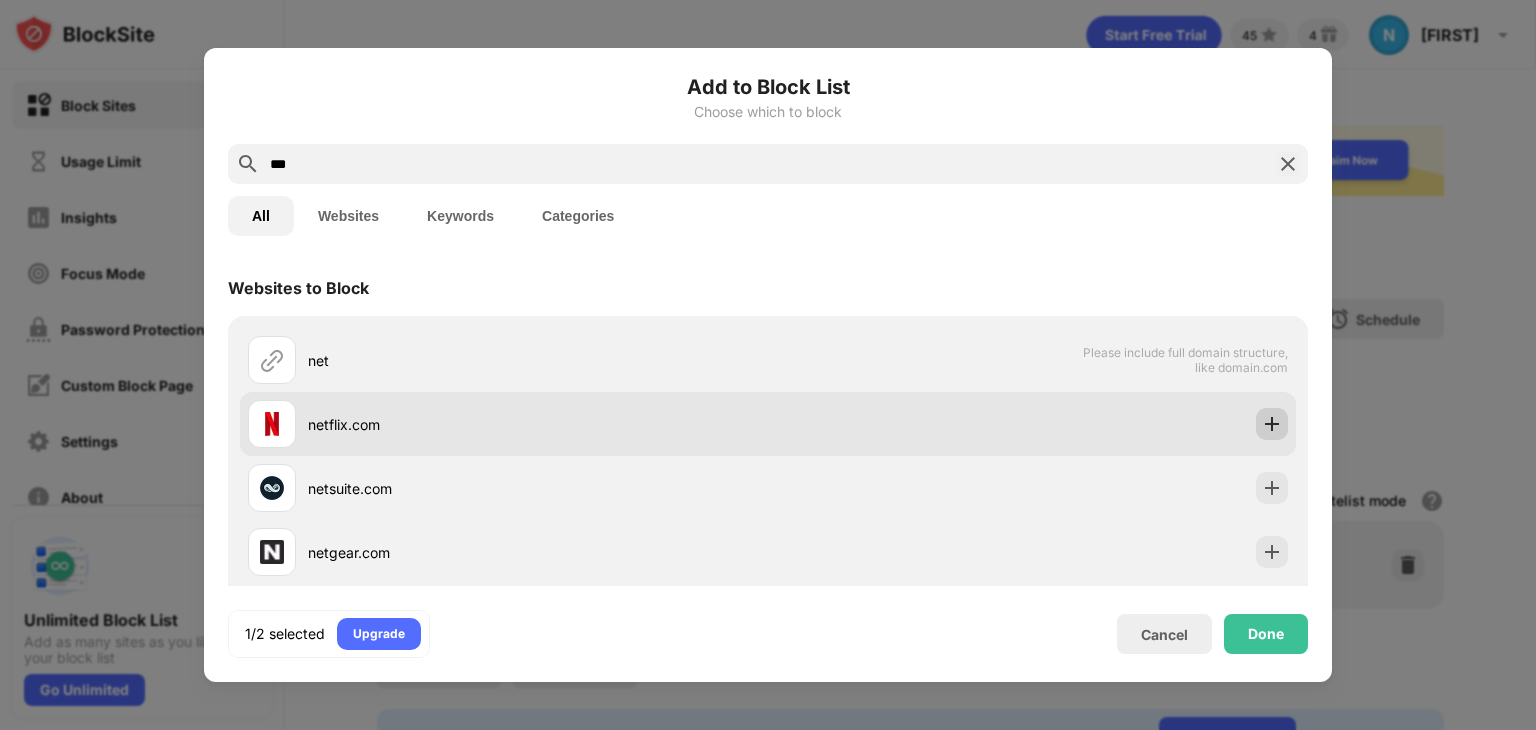 type on "***" 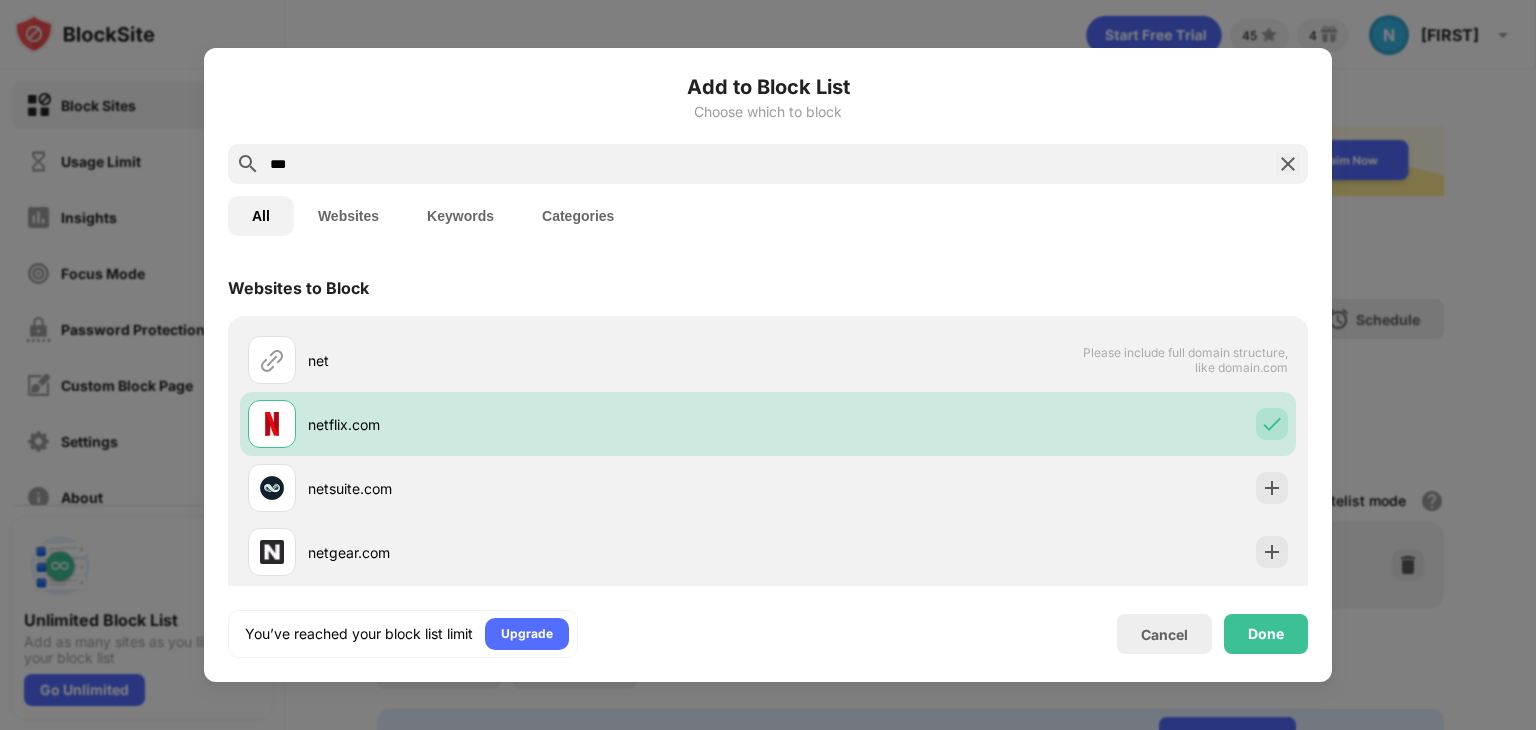 click on "Done" at bounding box center [1266, 634] 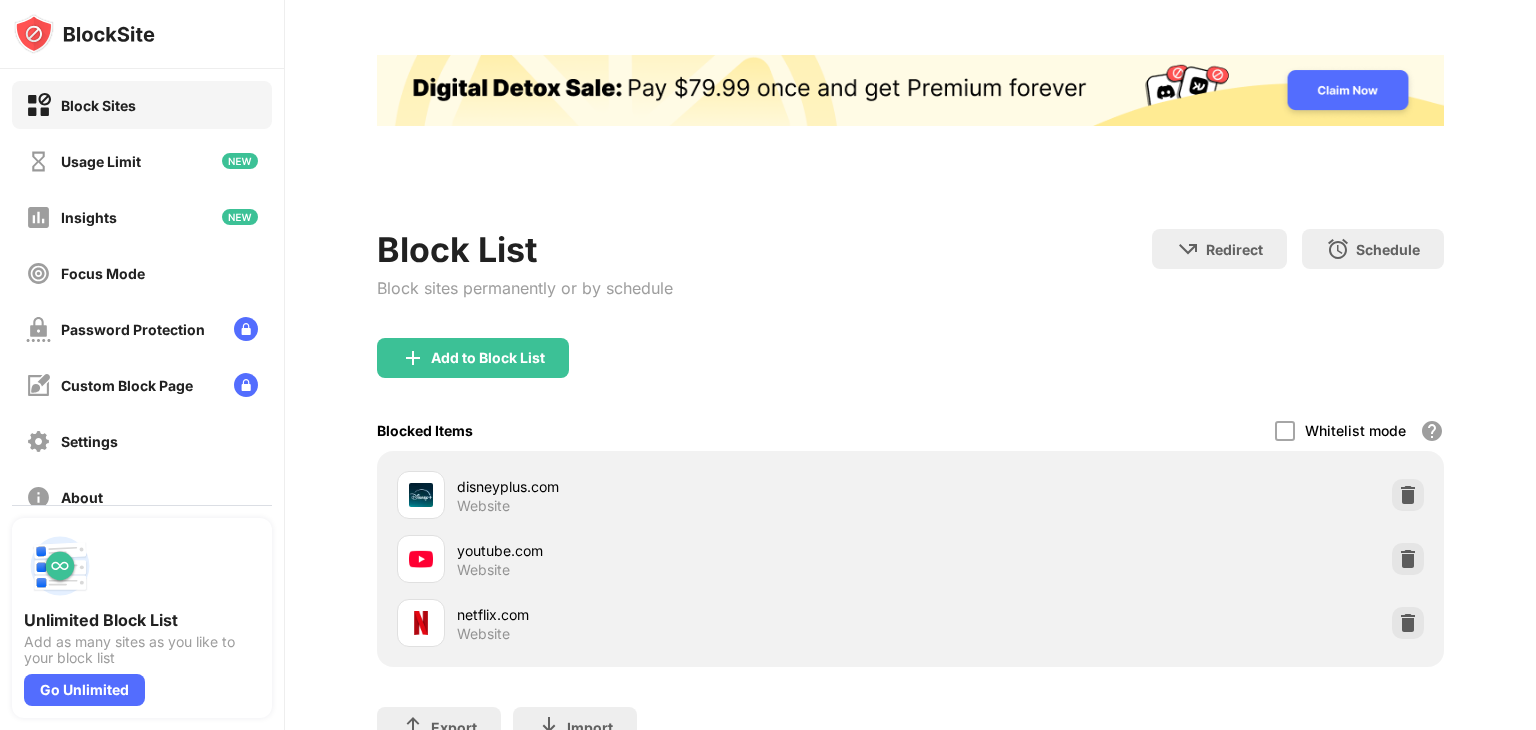 scroll, scrollTop: 100, scrollLeft: 0, axis: vertical 